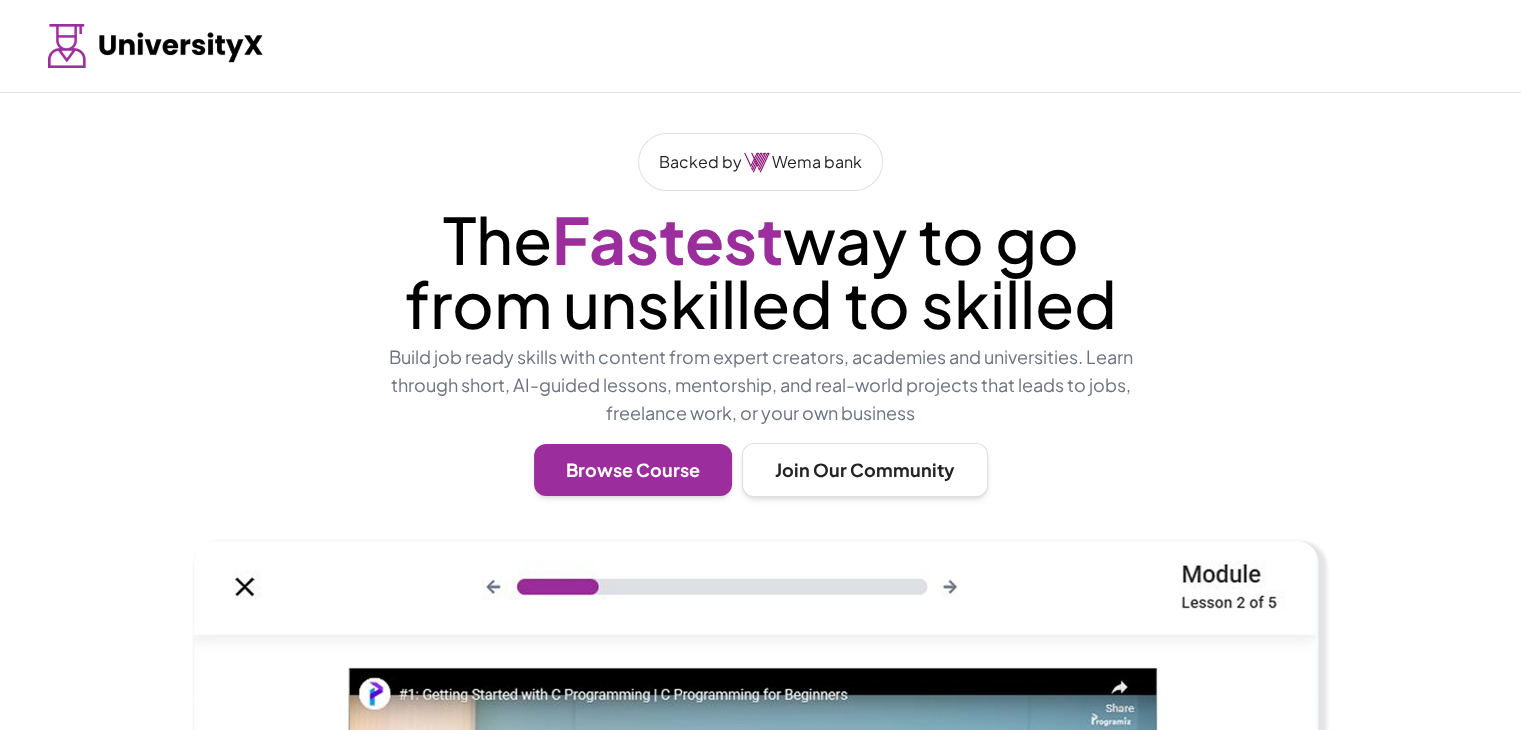 scroll, scrollTop: 300, scrollLeft: 0, axis: vertical 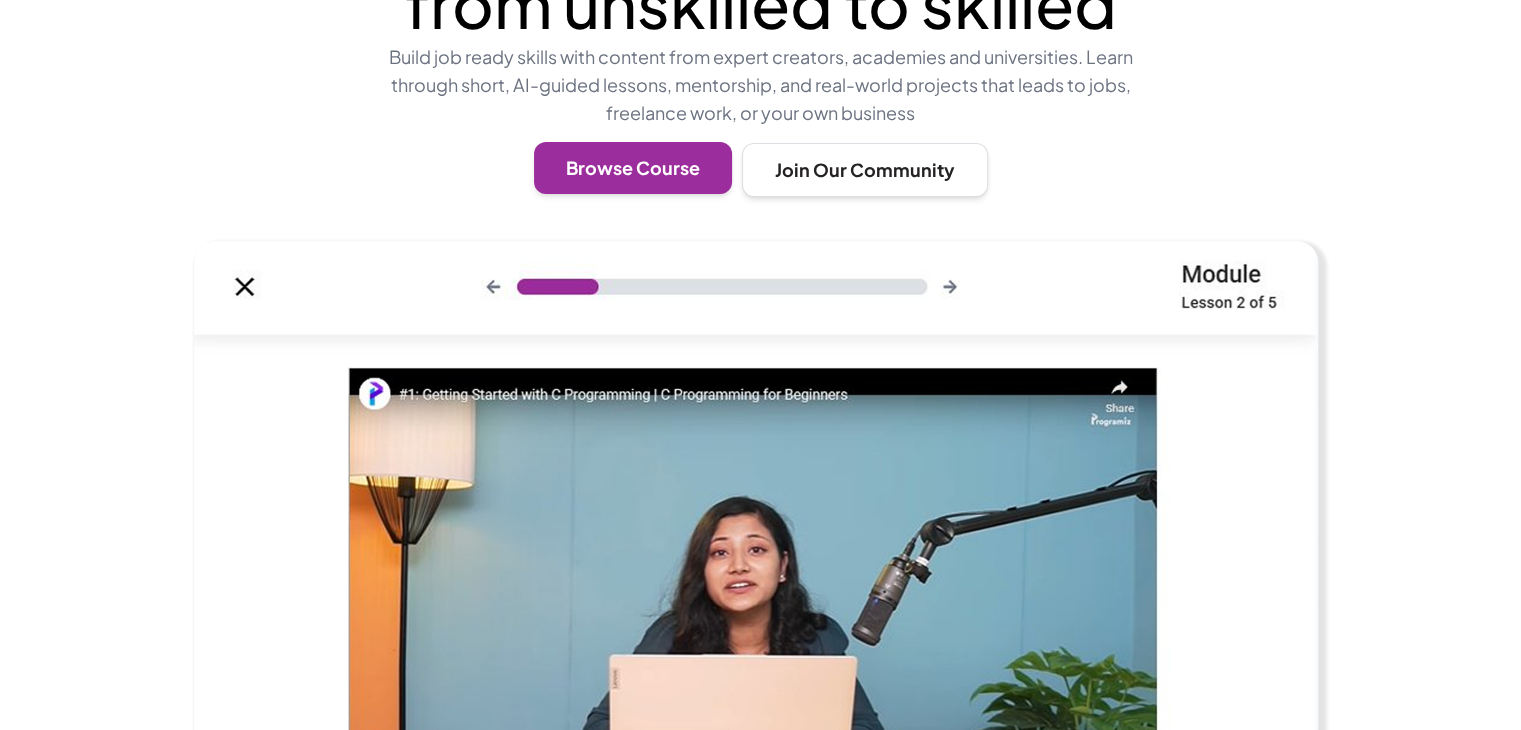 click on "Browse Course" at bounding box center [633, 168] 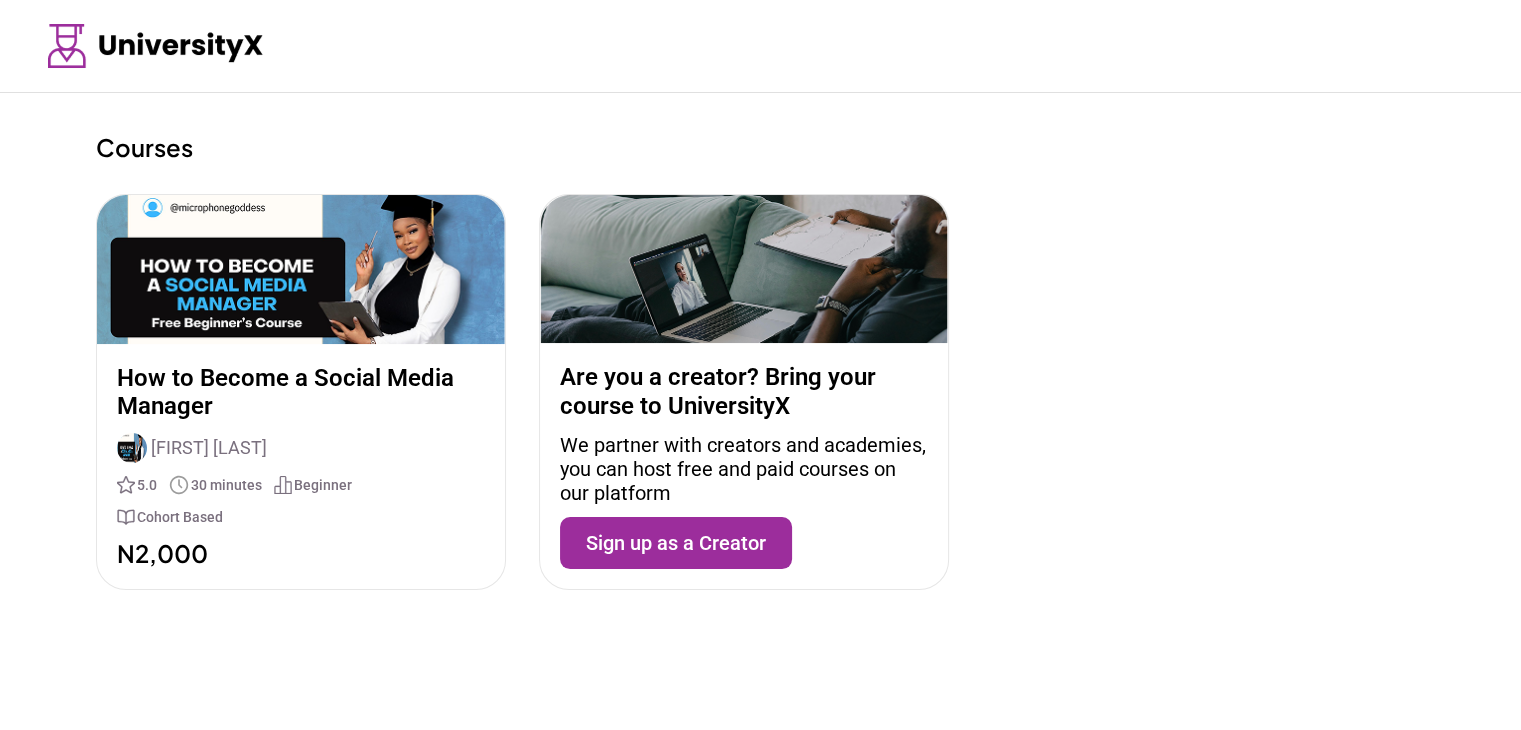 scroll, scrollTop: 0, scrollLeft: 0, axis: both 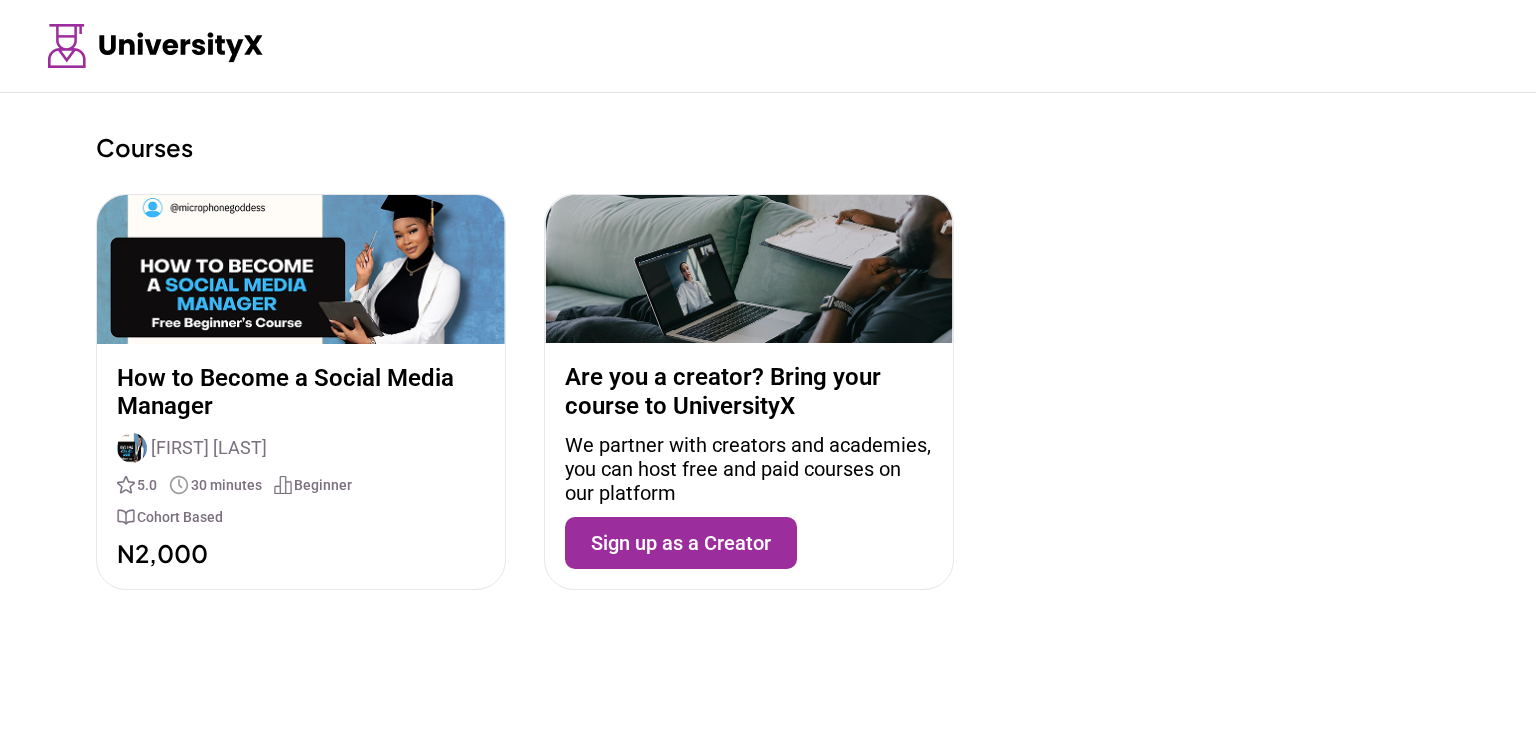 click on "How to Become a Social Media Manager" at bounding box center [301, 393] 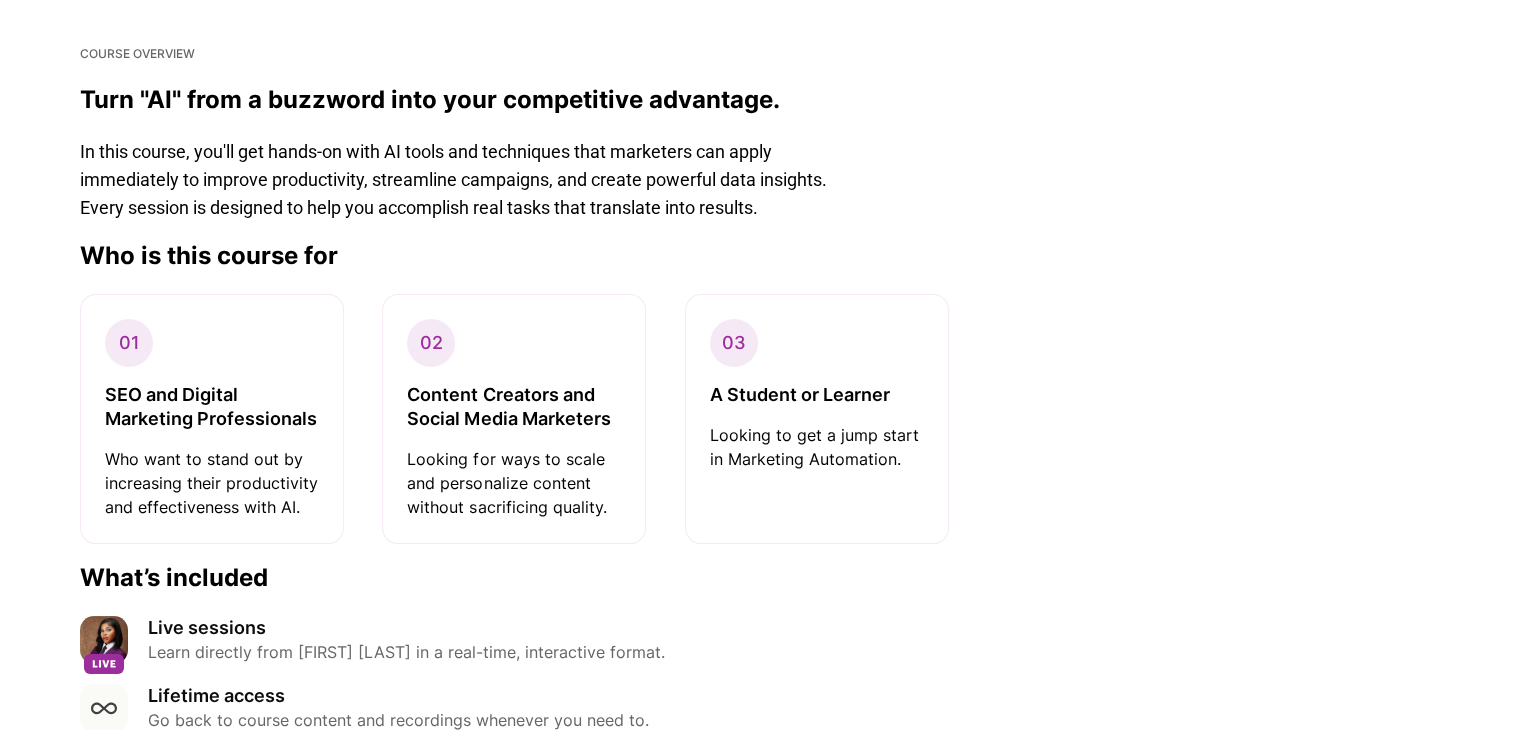 scroll, scrollTop: 1000, scrollLeft: 0, axis: vertical 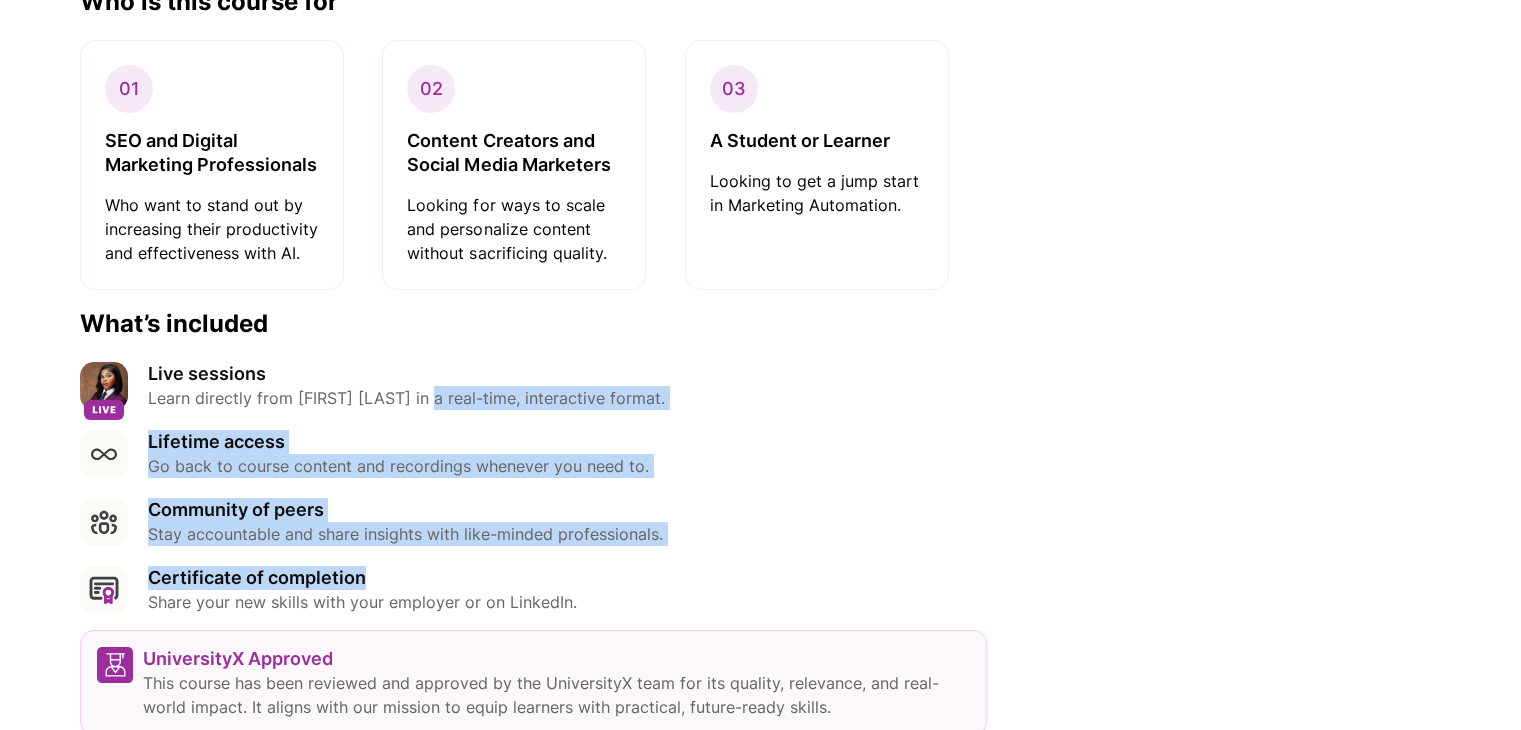 drag, startPoint x: 393, startPoint y: 545, endPoint x: 432, endPoint y: 397, distance: 153.05228 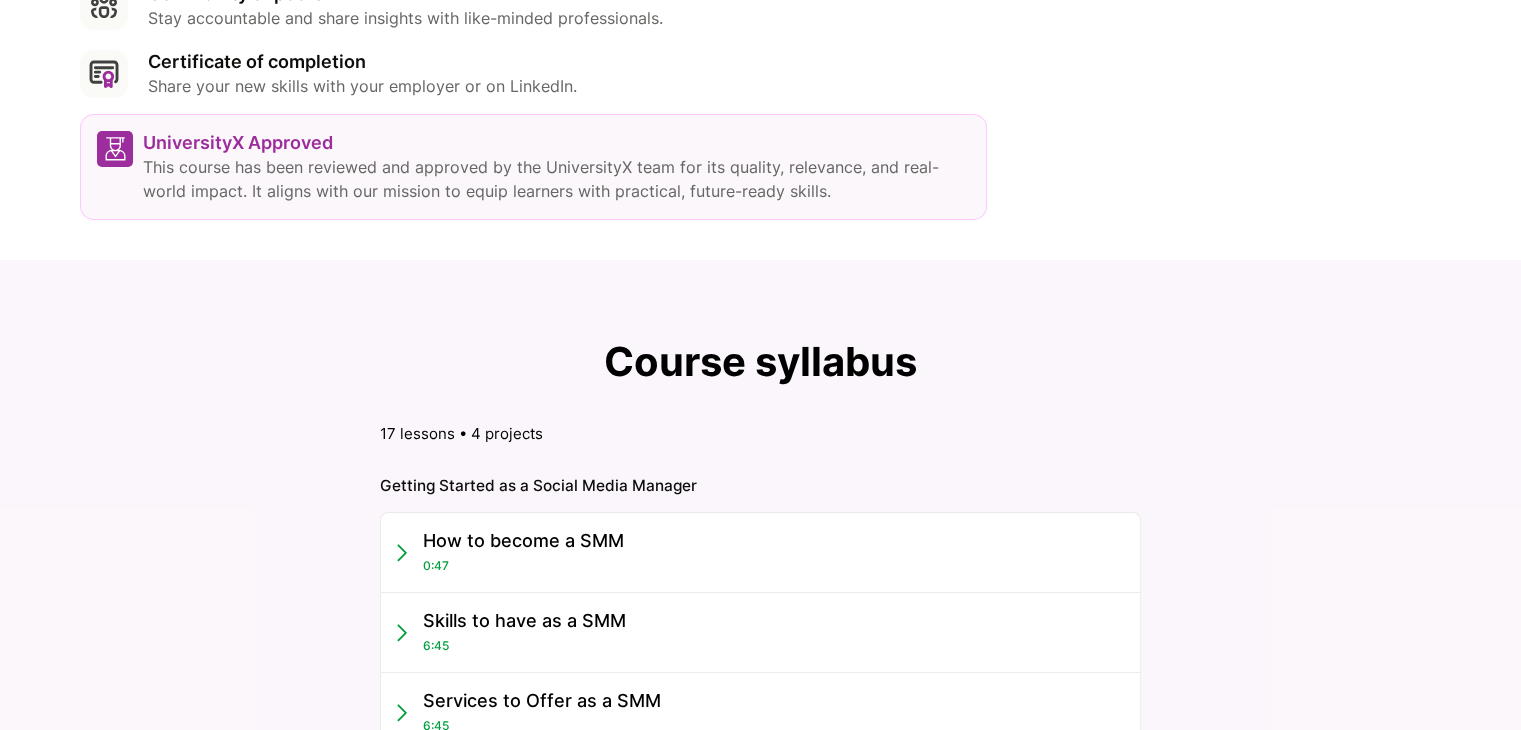 scroll, scrollTop: 1700, scrollLeft: 0, axis: vertical 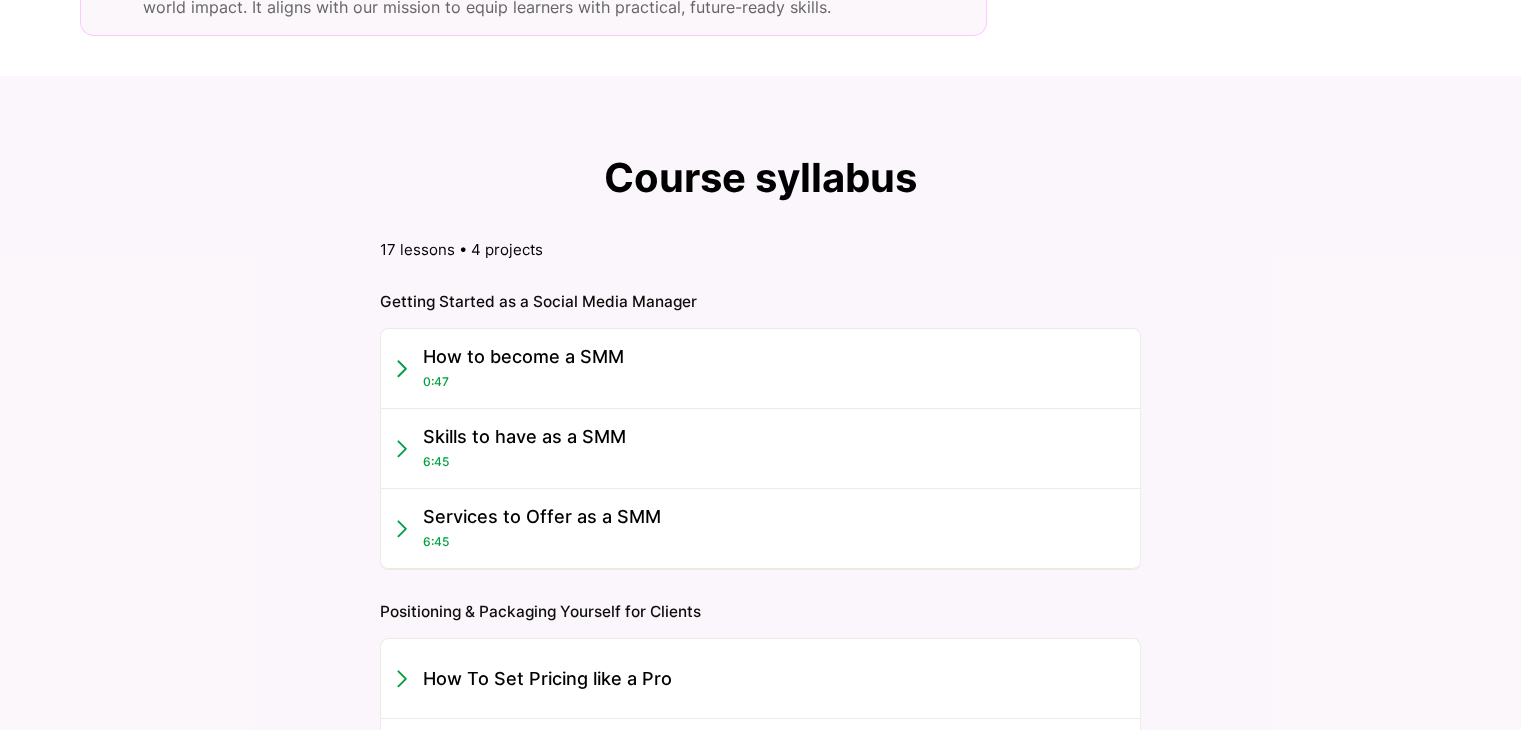 click 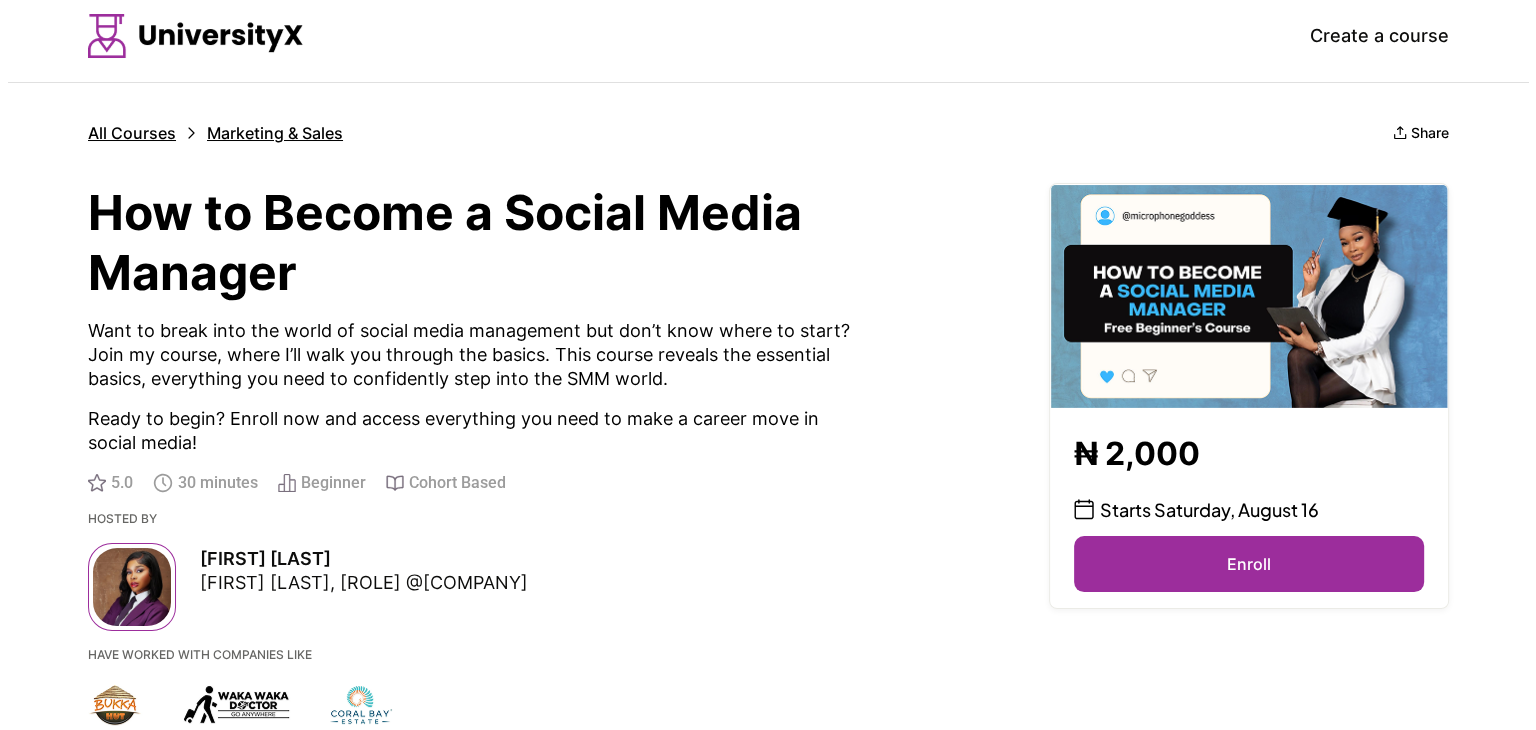 scroll, scrollTop: 0, scrollLeft: 0, axis: both 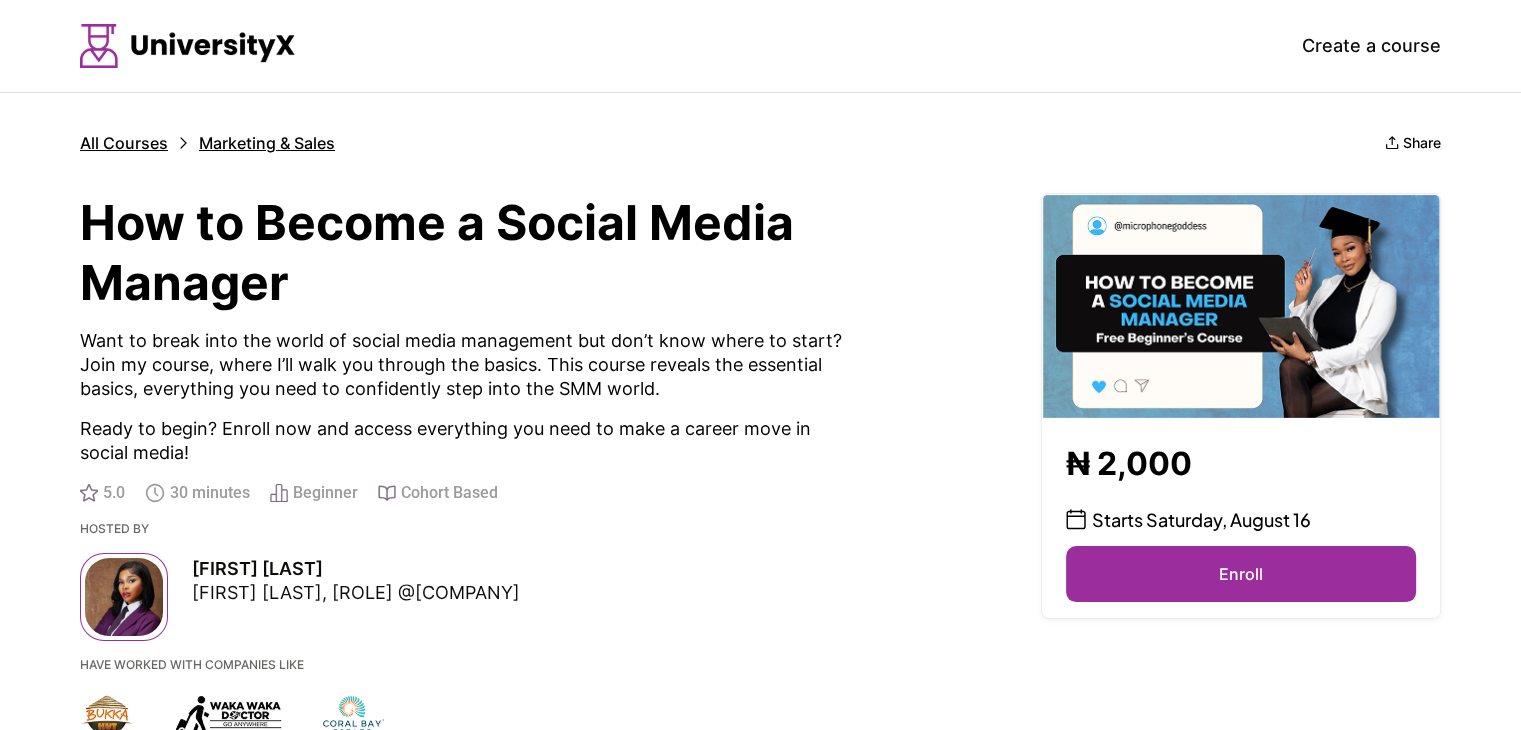 click on "All Courses" at bounding box center (124, 143) 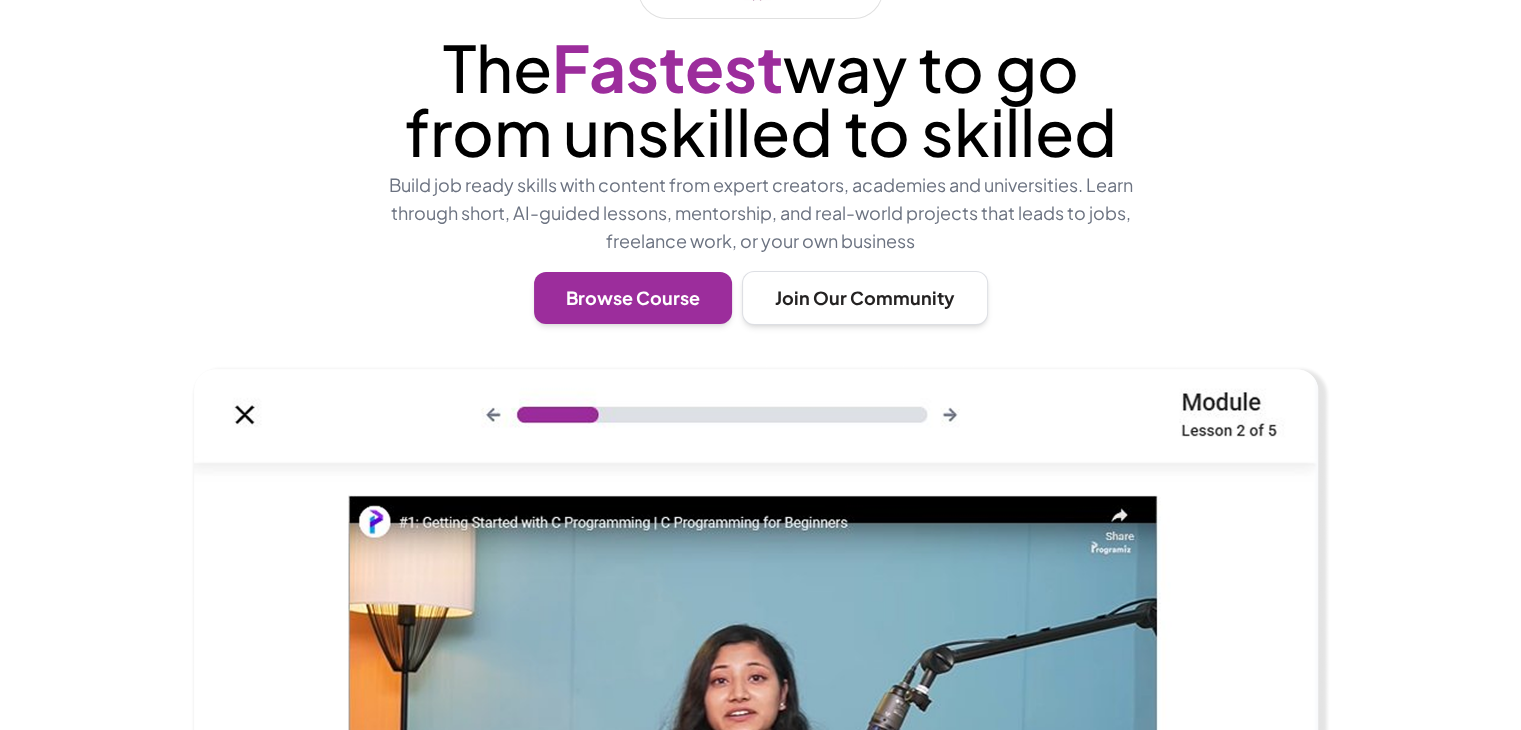 scroll, scrollTop: 0, scrollLeft: 0, axis: both 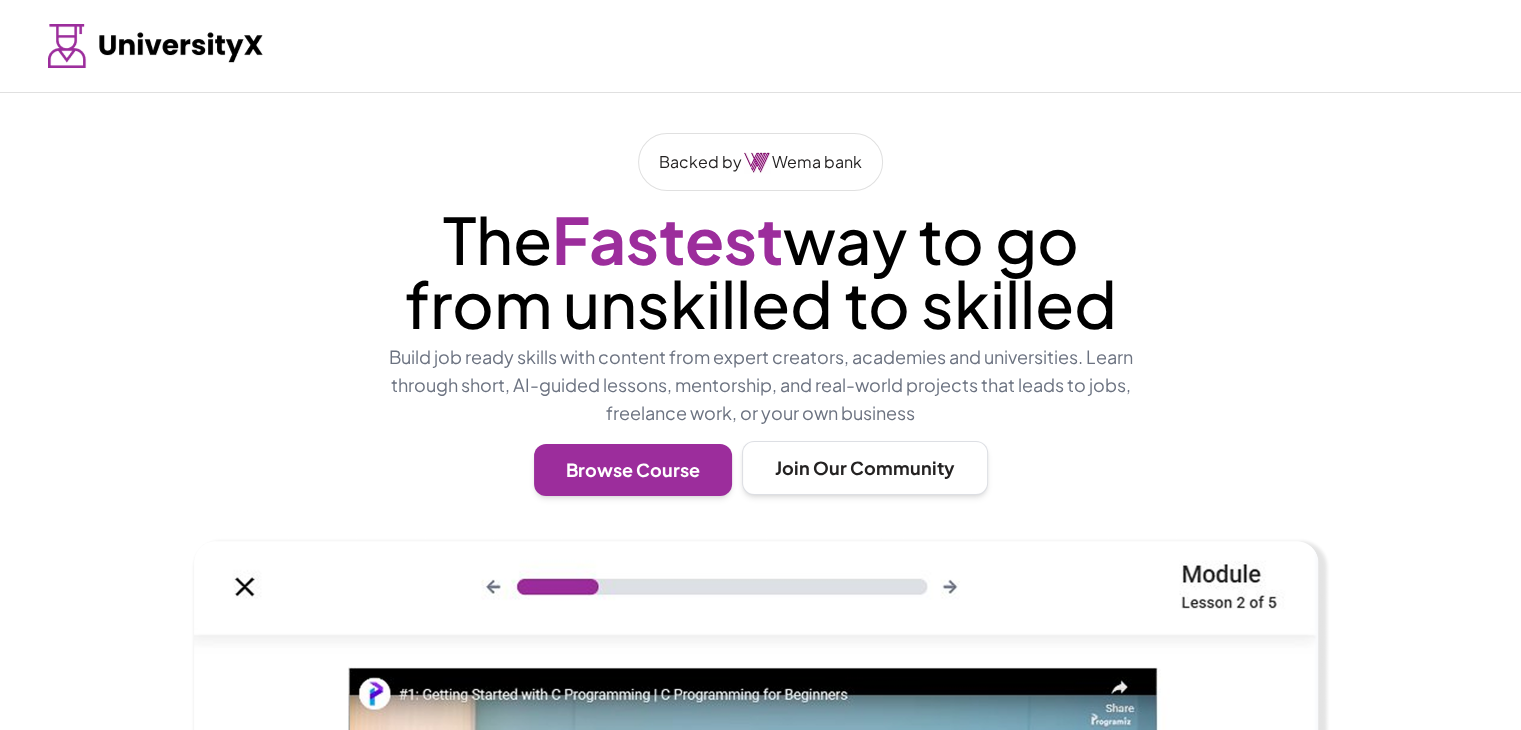 click on "Join Our Community" at bounding box center (865, 468) 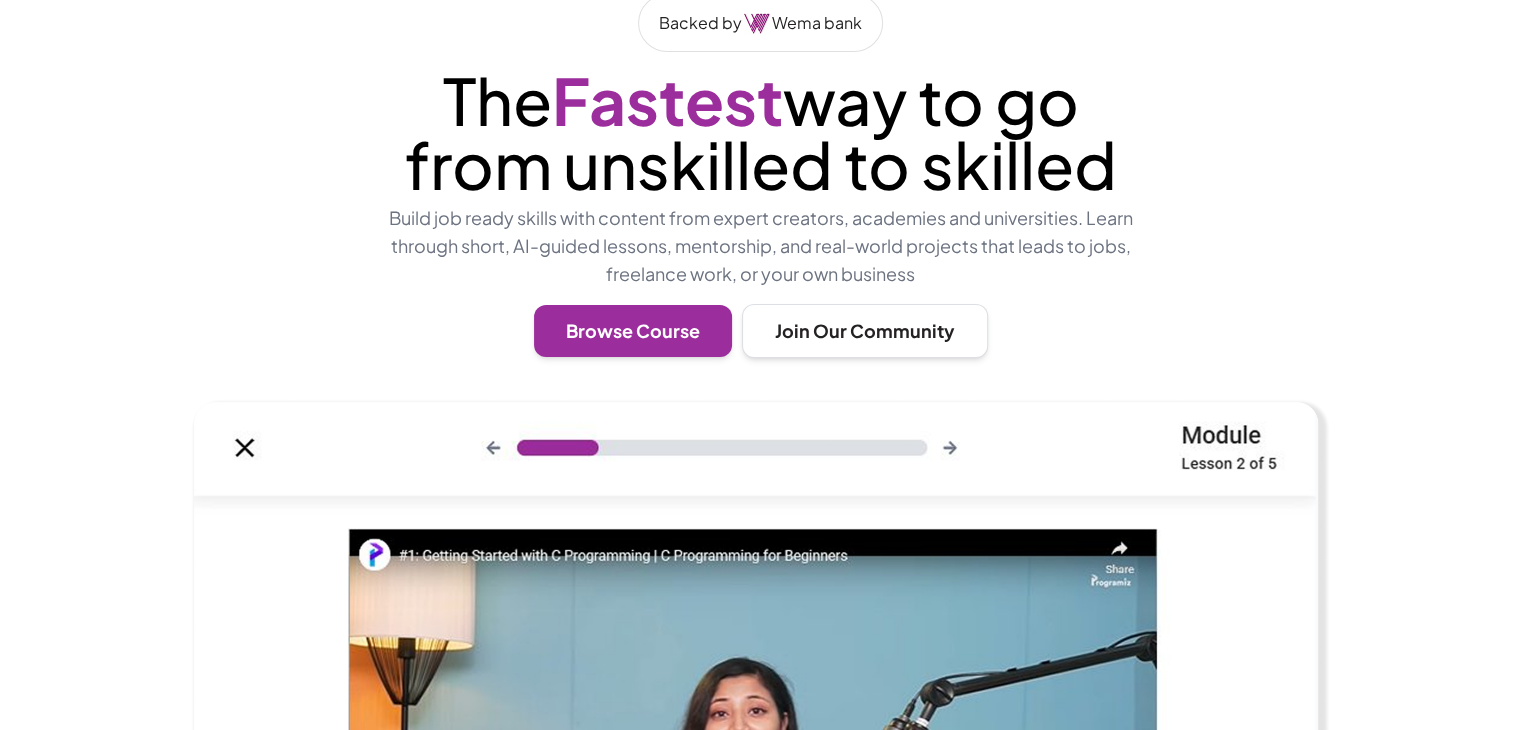 scroll, scrollTop: 300, scrollLeft: 0, axis: vertical 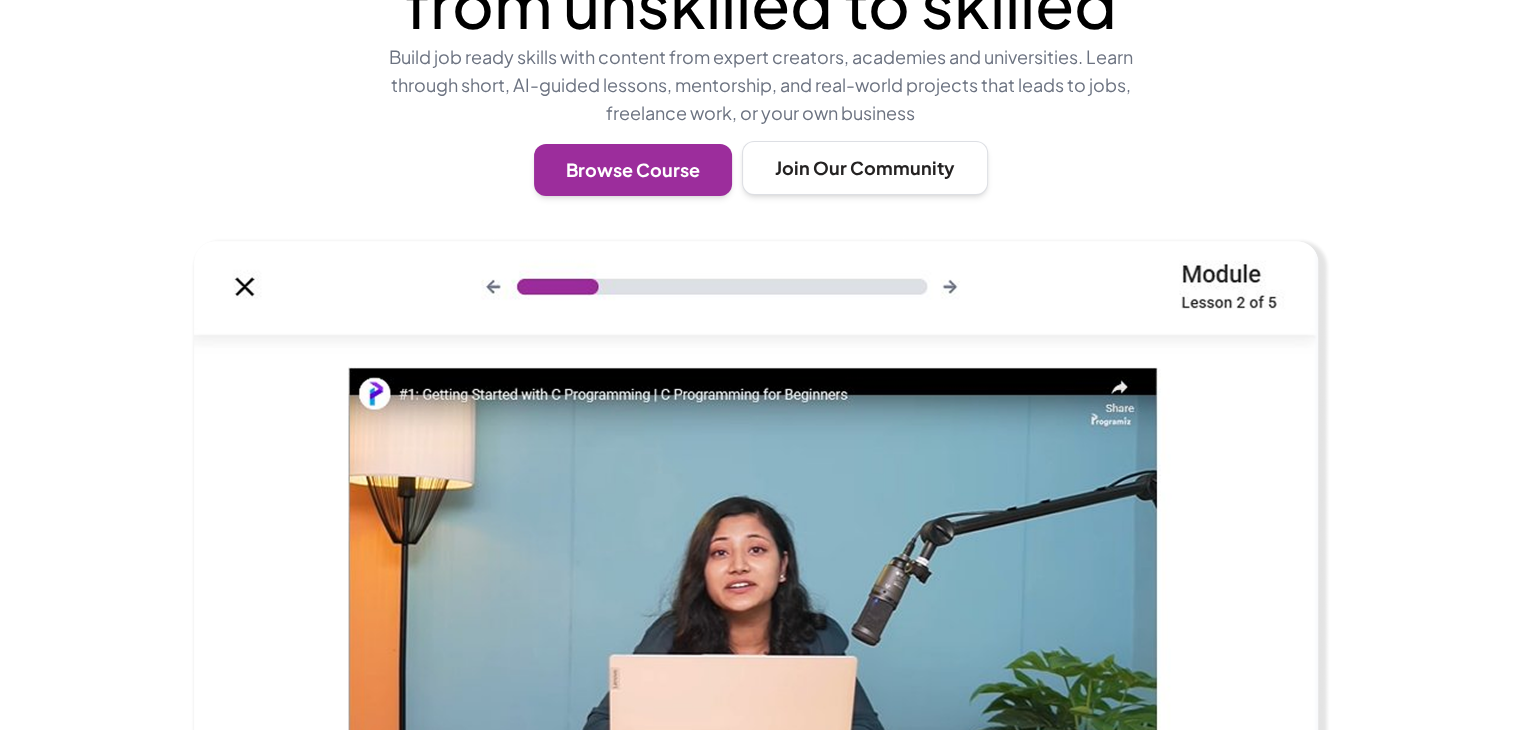 click on "Join Our Community" at bounding box center (865, 168) 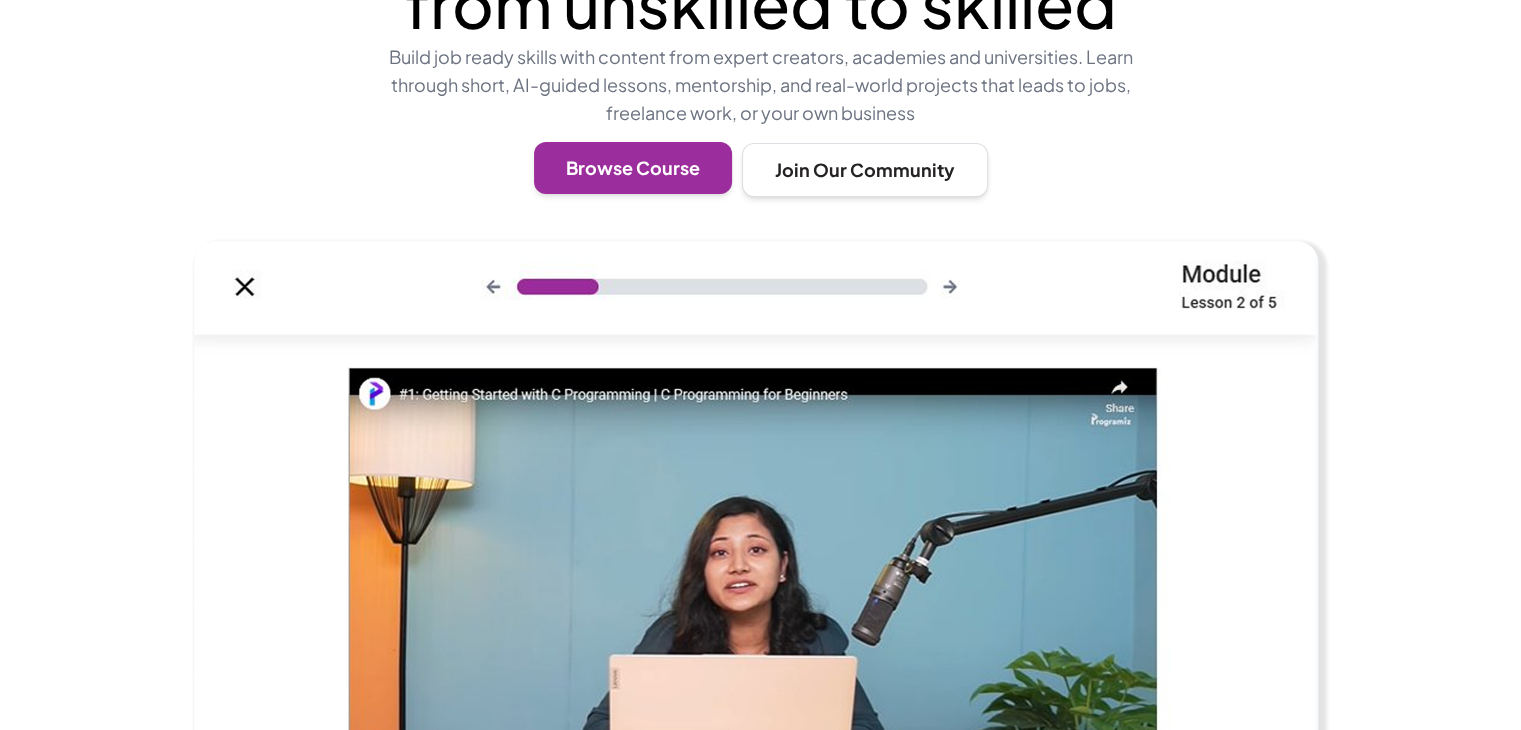 click on "Browse Course" at bounding box center (633, 168) 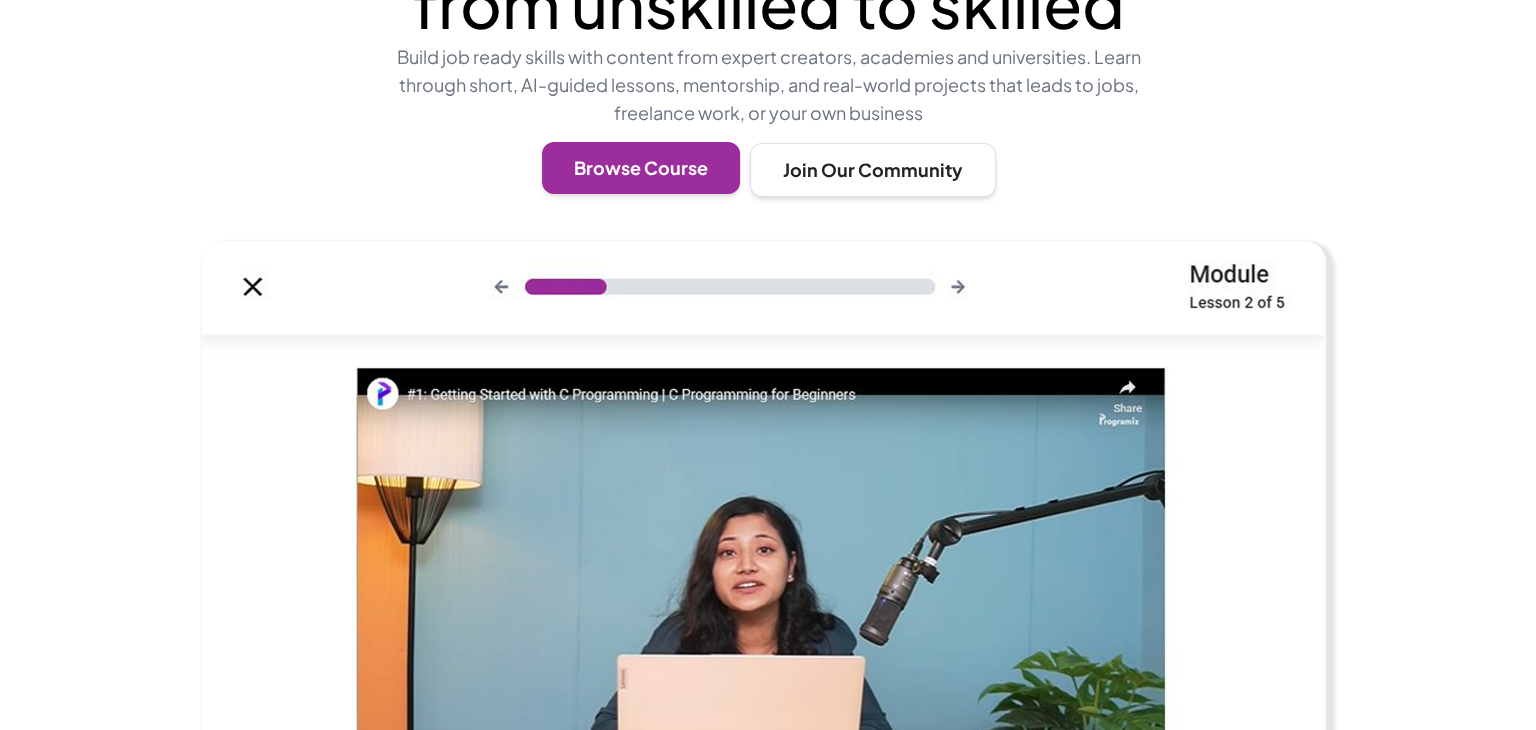 scroll, scrollTop: 0, scrollLeft: 0, axis: both 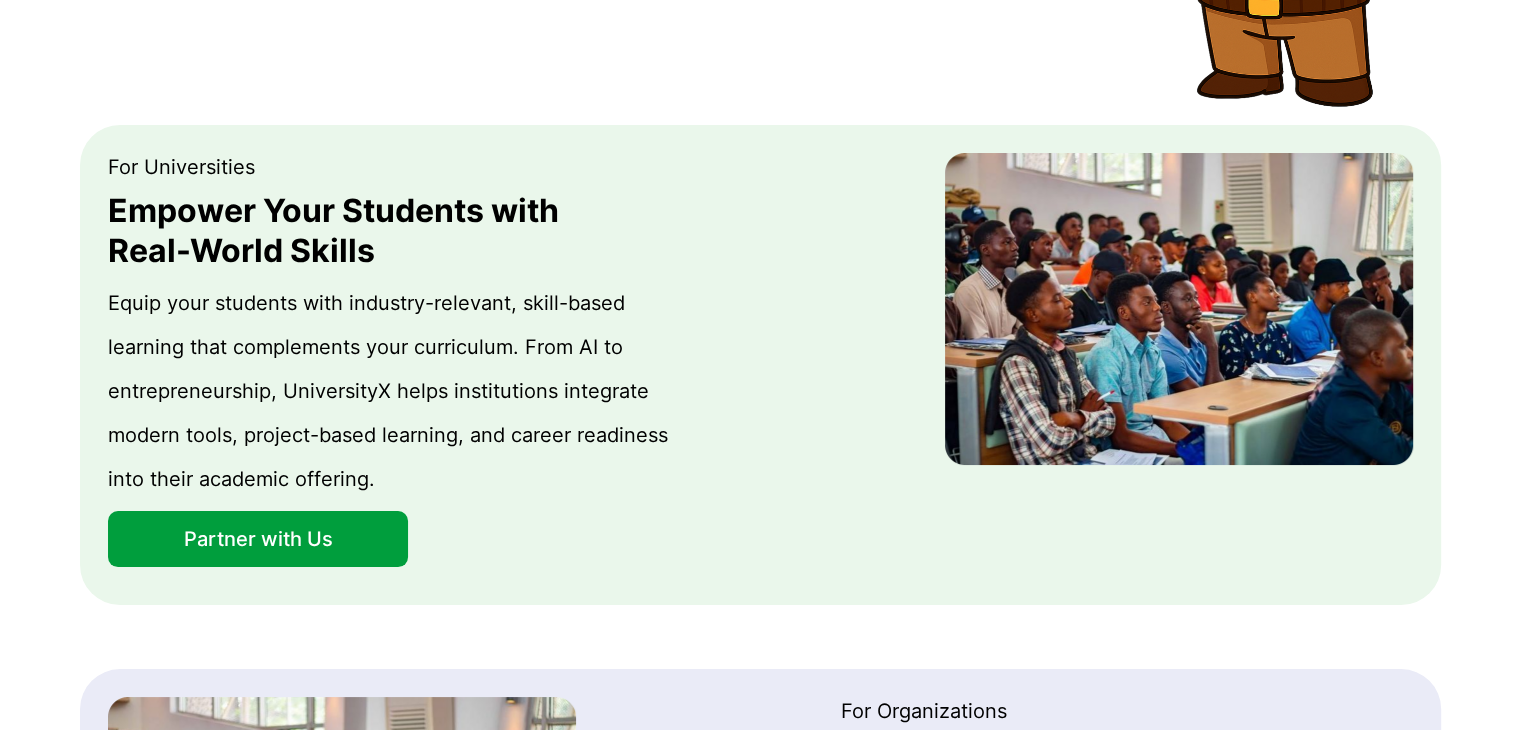 click on "Partner with Us" at bounding box center [258, 539] 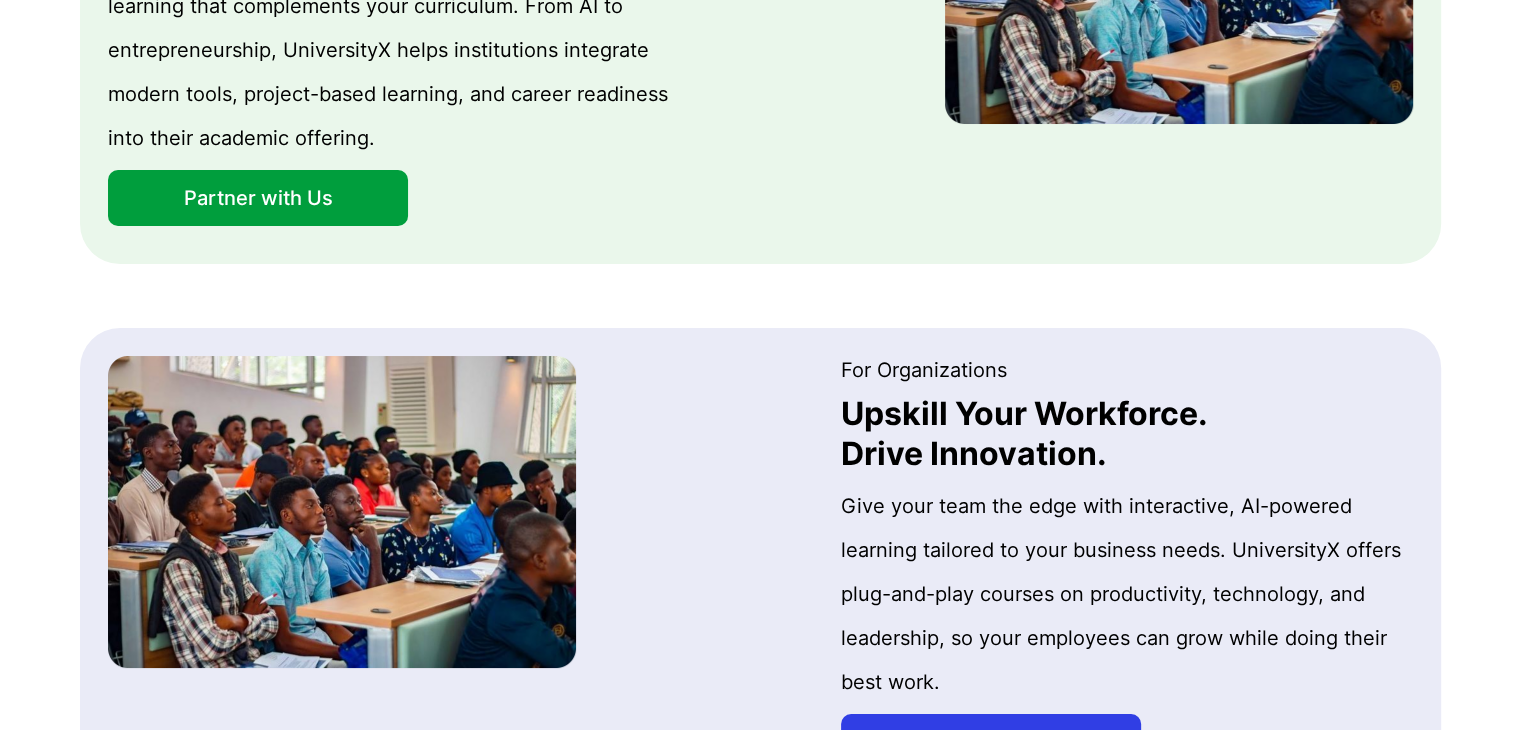 scroll, scrollTop: 2000, scrollLeft: 0, axis: vertical 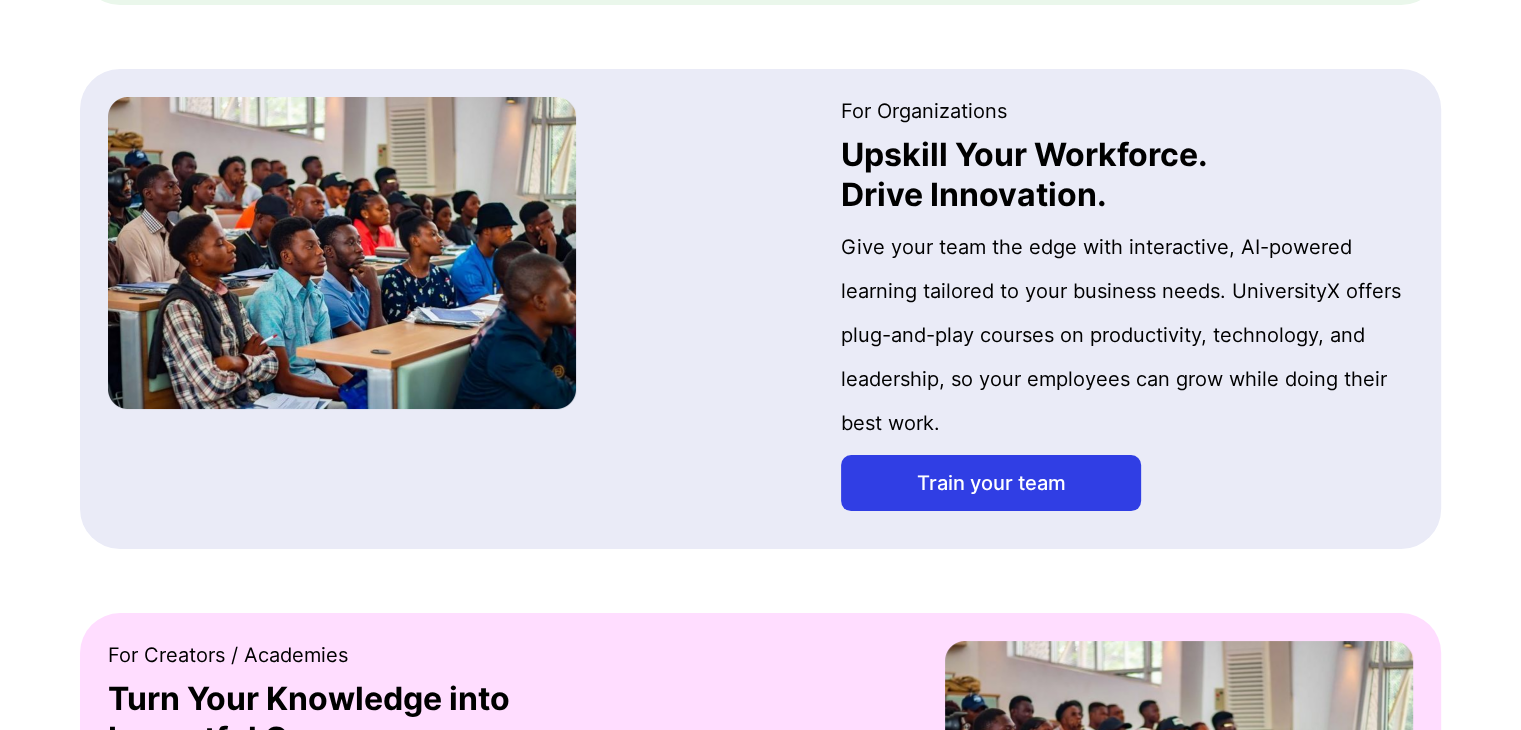 click on "Train your team" at bounding box center [991, 483] 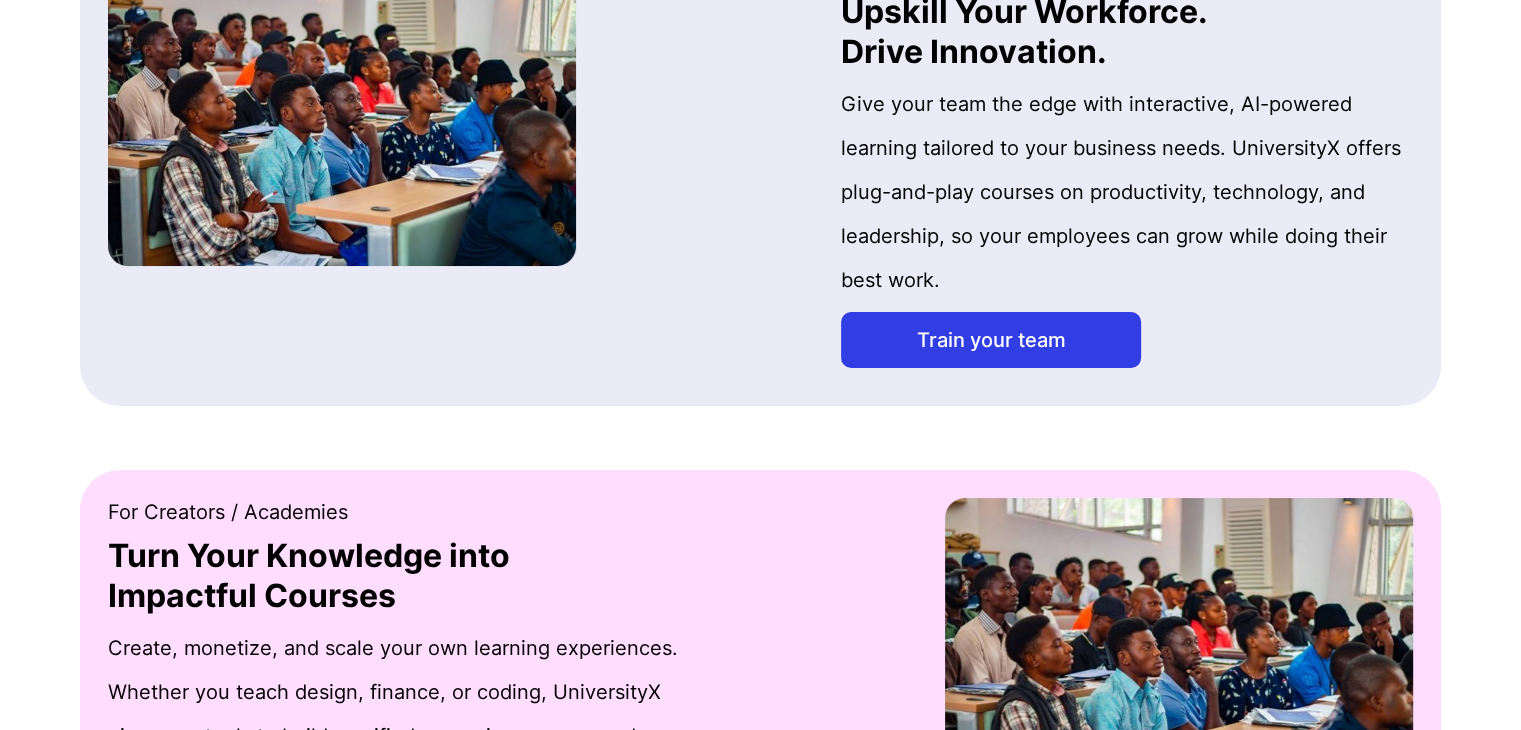 scroll, scrollTop: 2700, scrollLeft: 0, axis: vertical 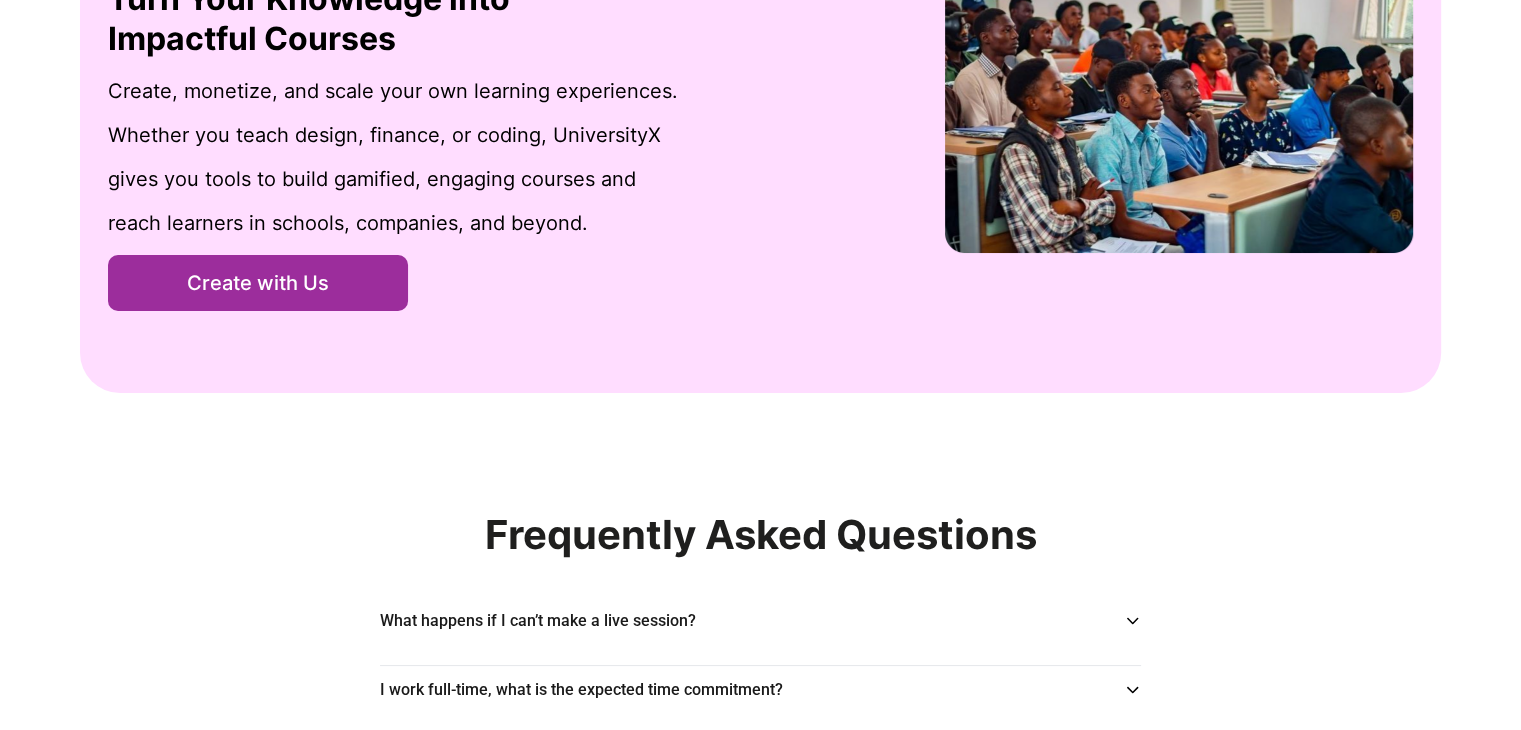 click on "Create with Us" at bounding box center [258, 283] 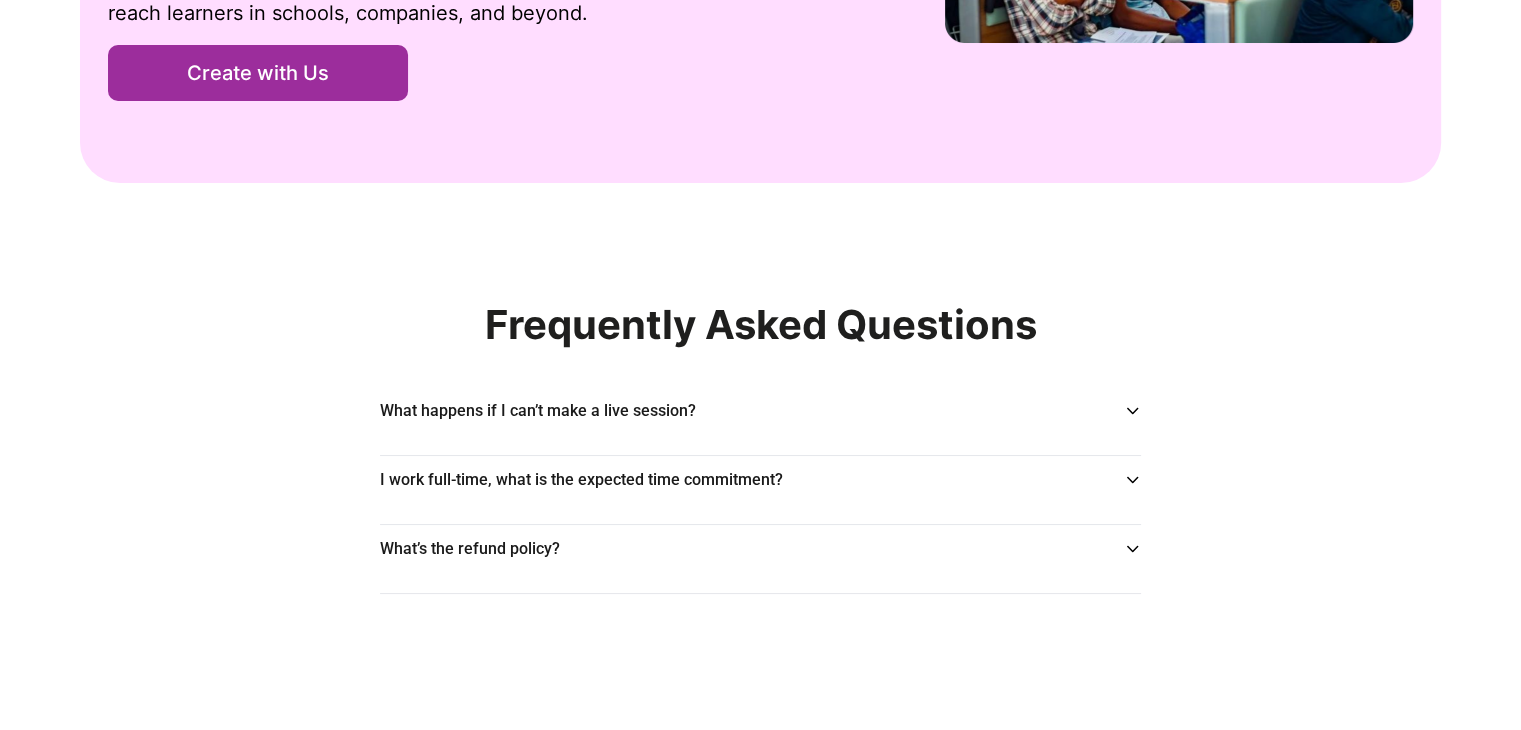 scroll, scrollTop: 2972, scrollLeft: 0, axis: vertical 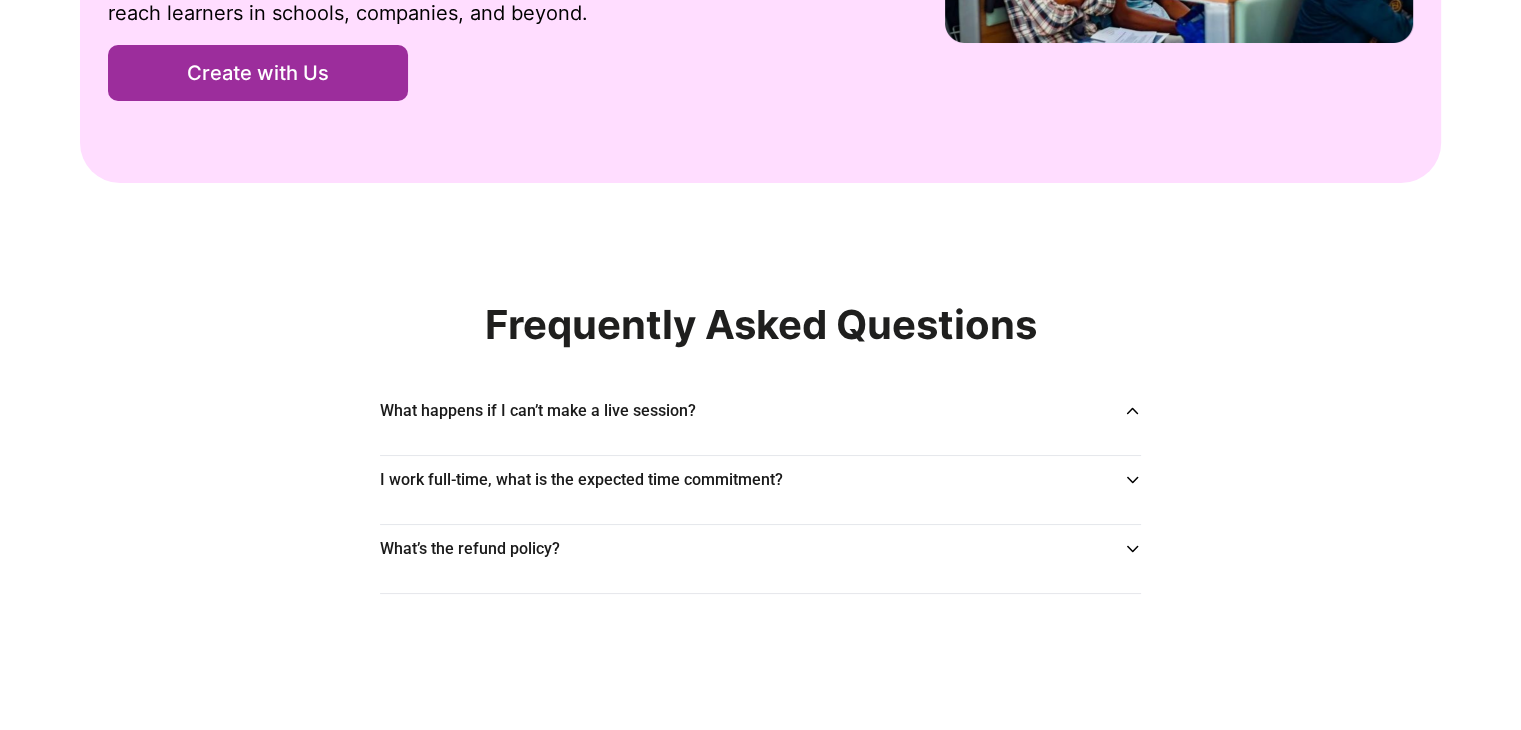 click 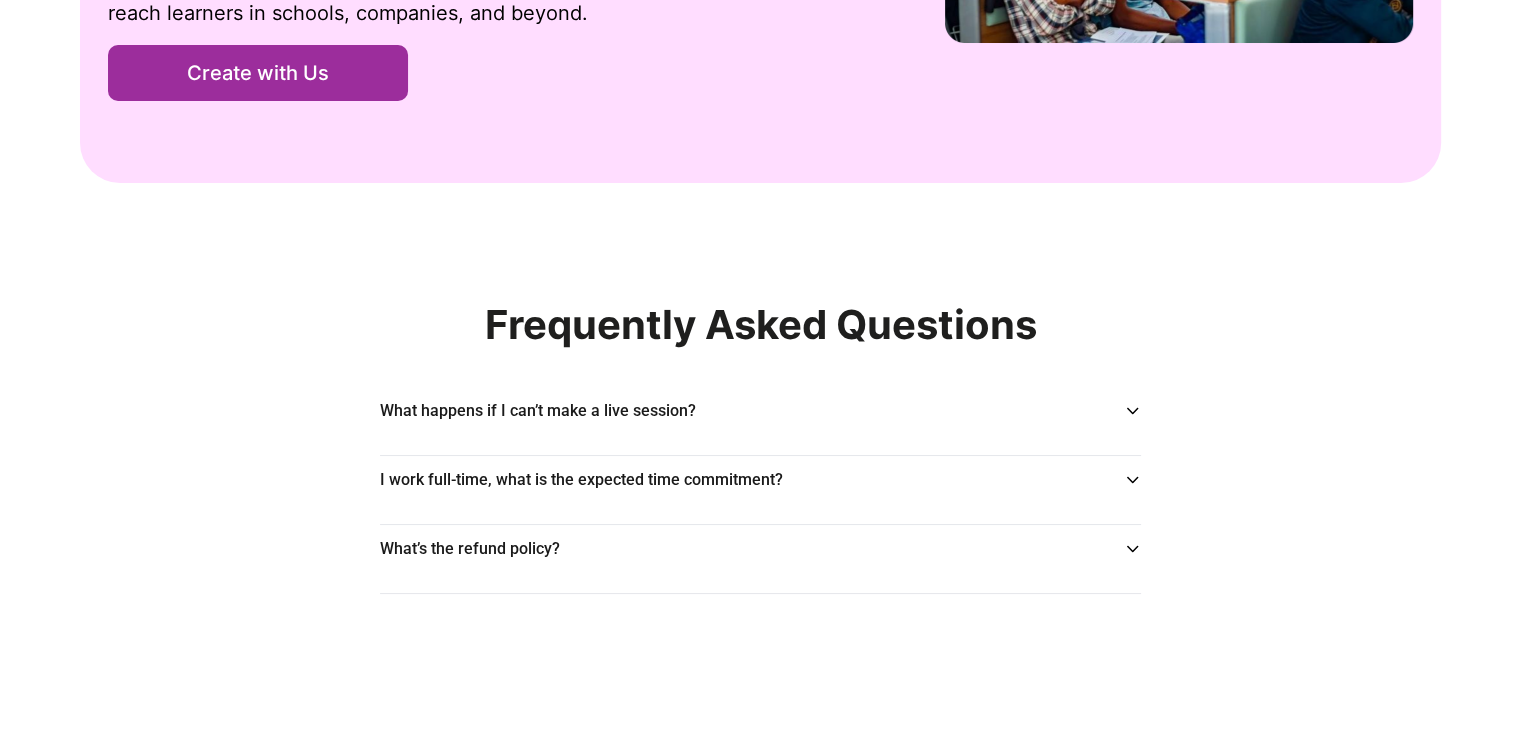 click 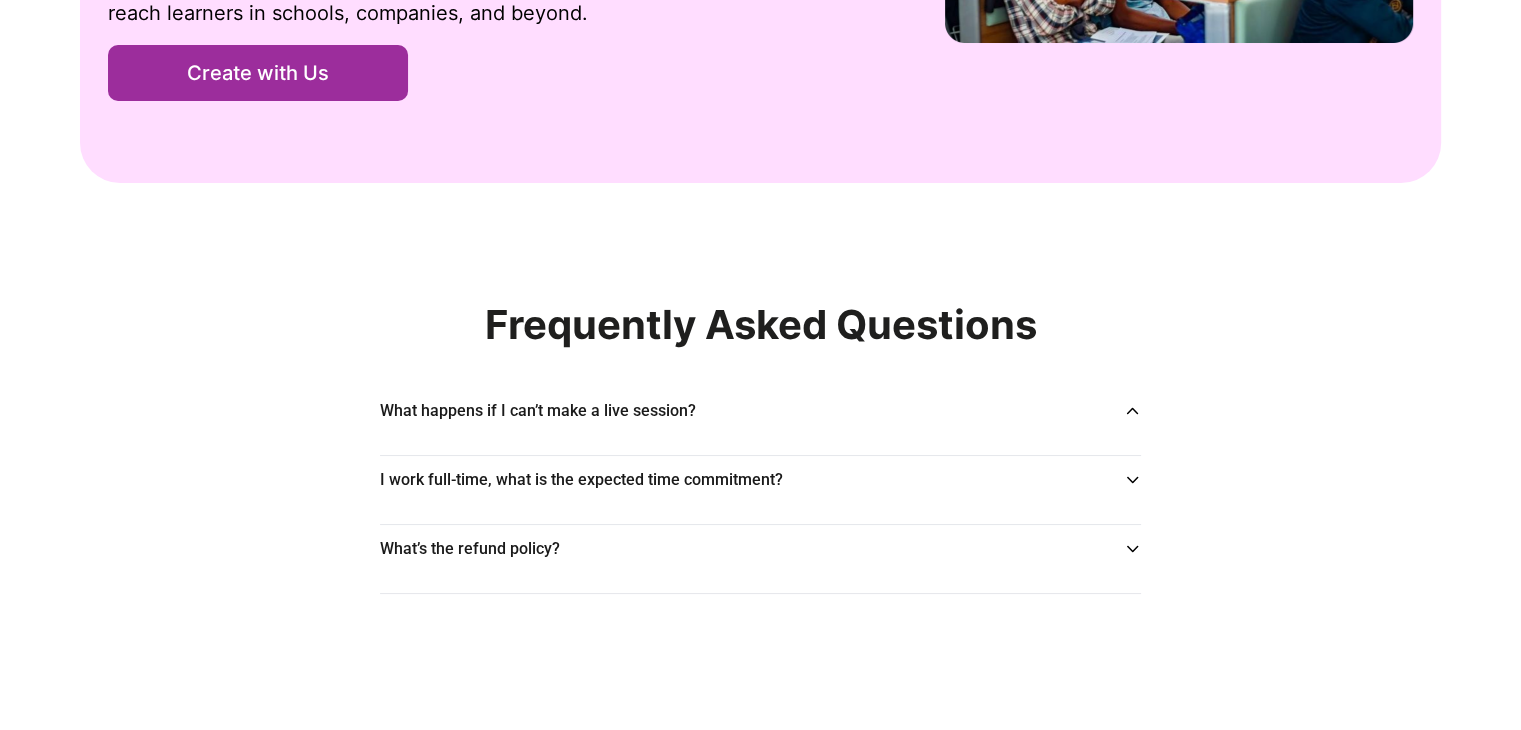 click 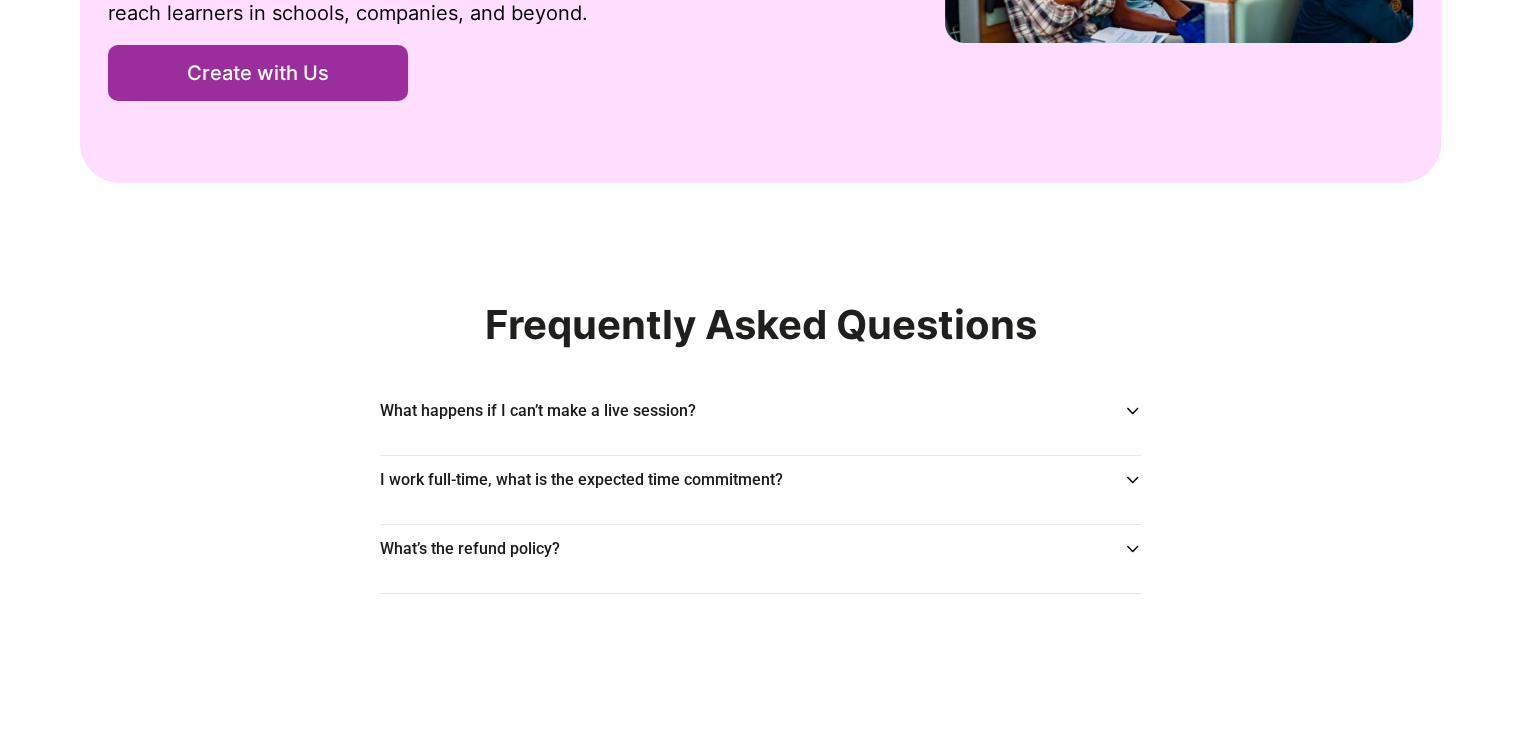 click 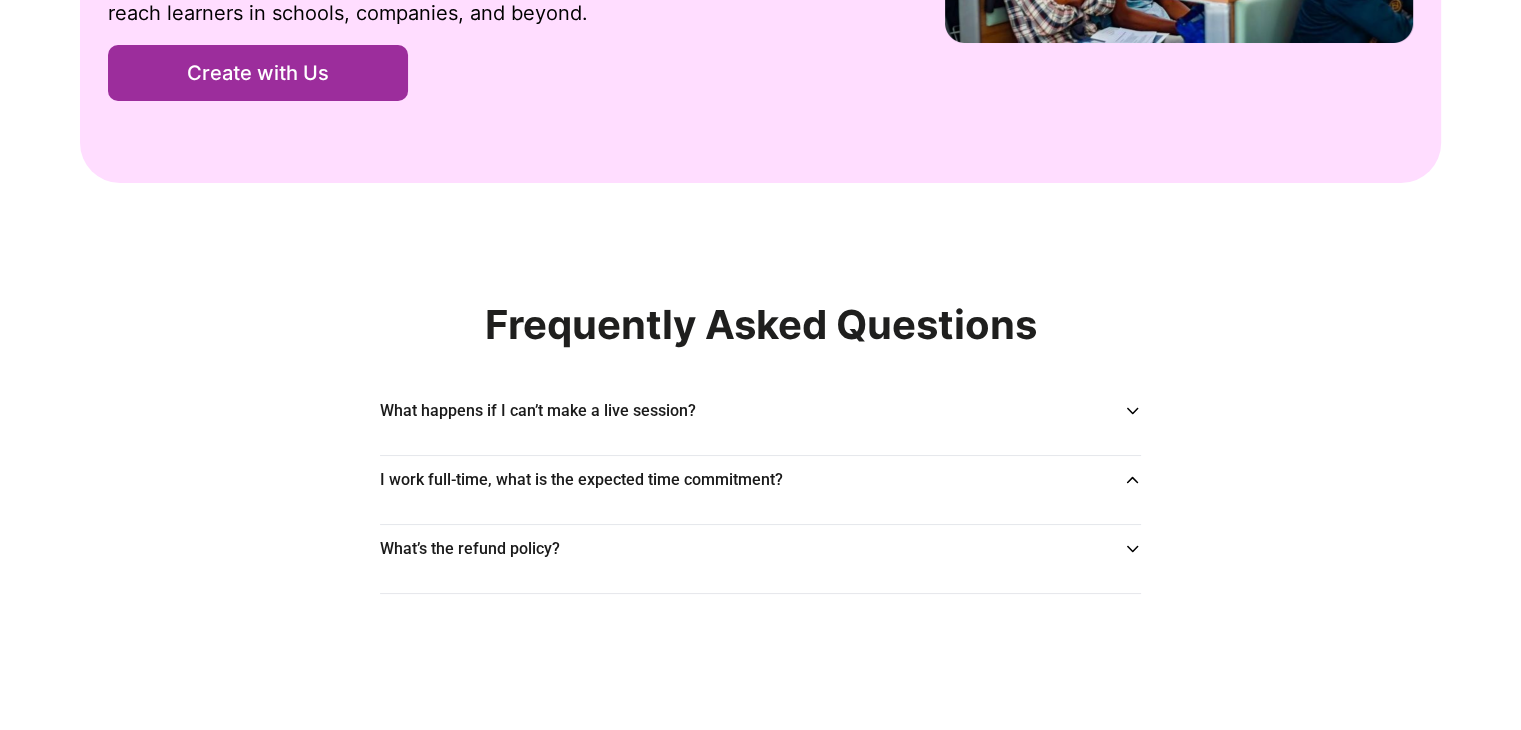 click 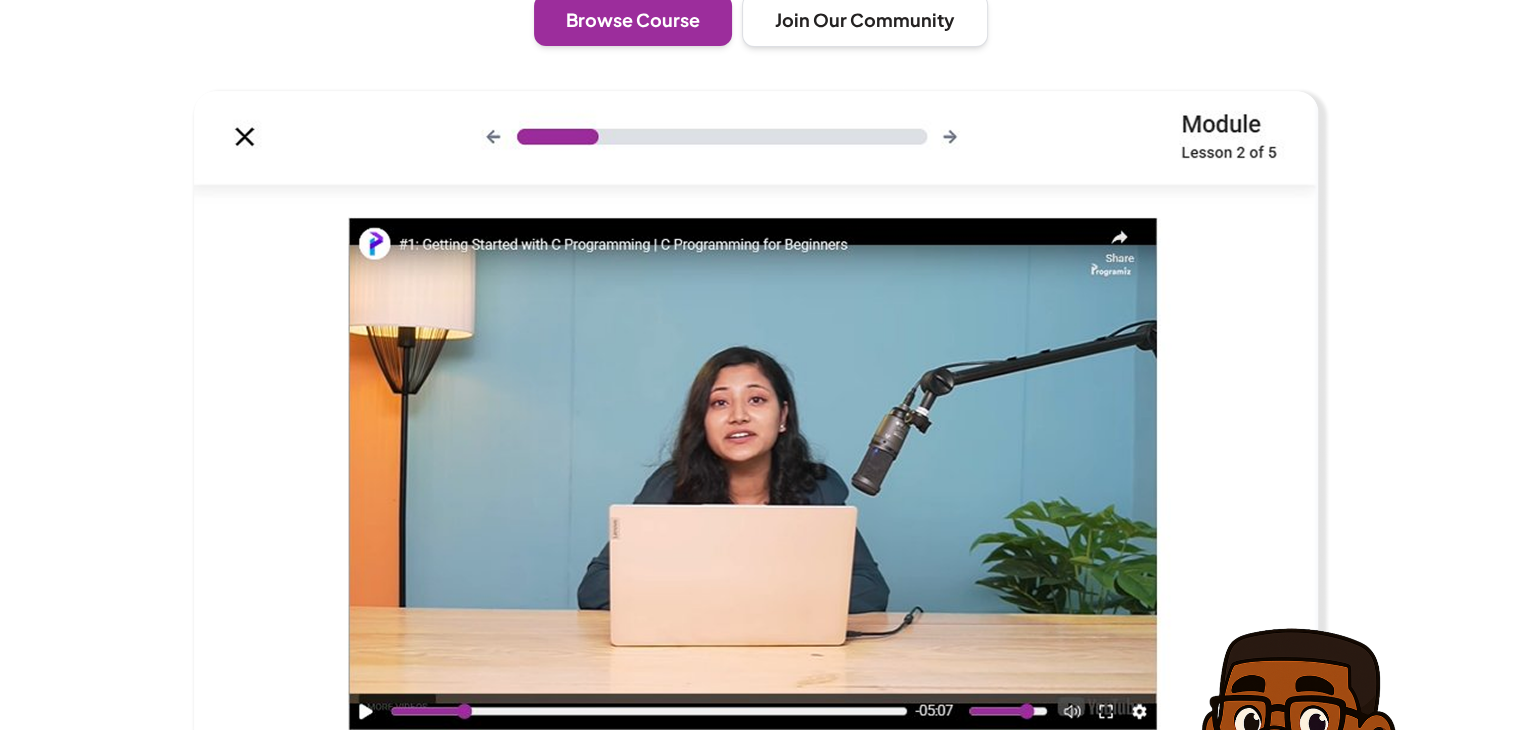 scroll, scrollTop: 172, scrollLeft: 0, axis: vertical 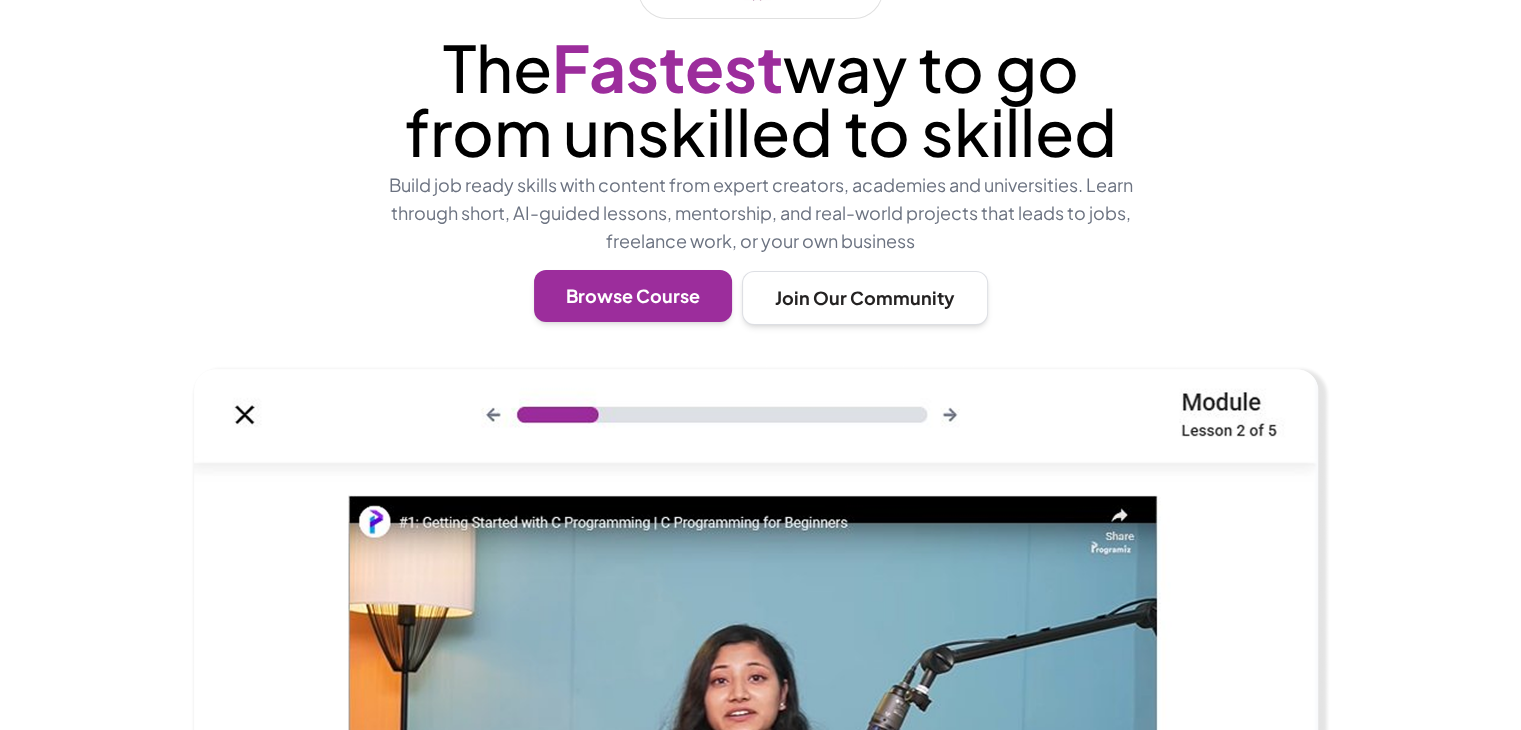 click on "Browse Course" at bounding box center (633, 296) 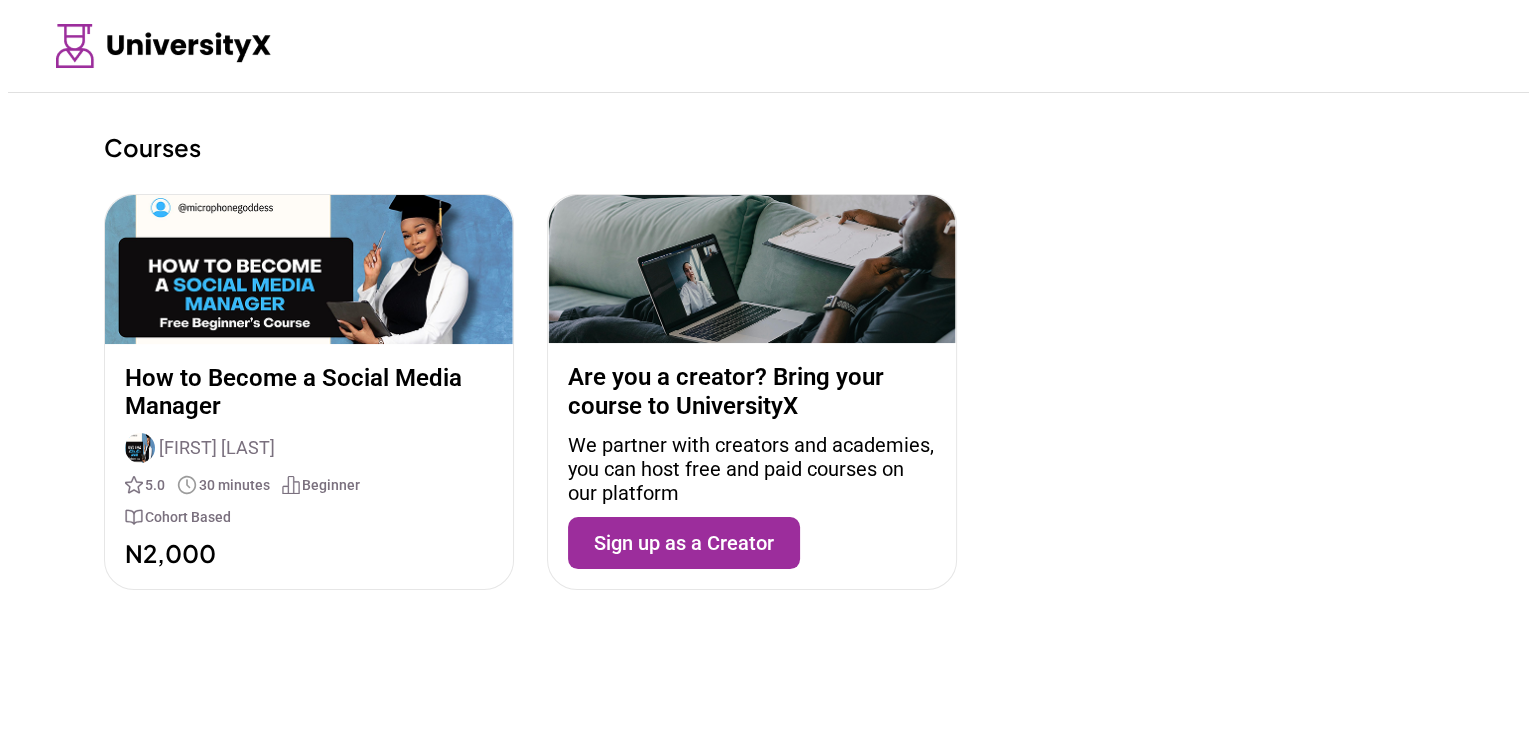 scroll, scrollTop: 0, scrollLeft: 0, axis: both 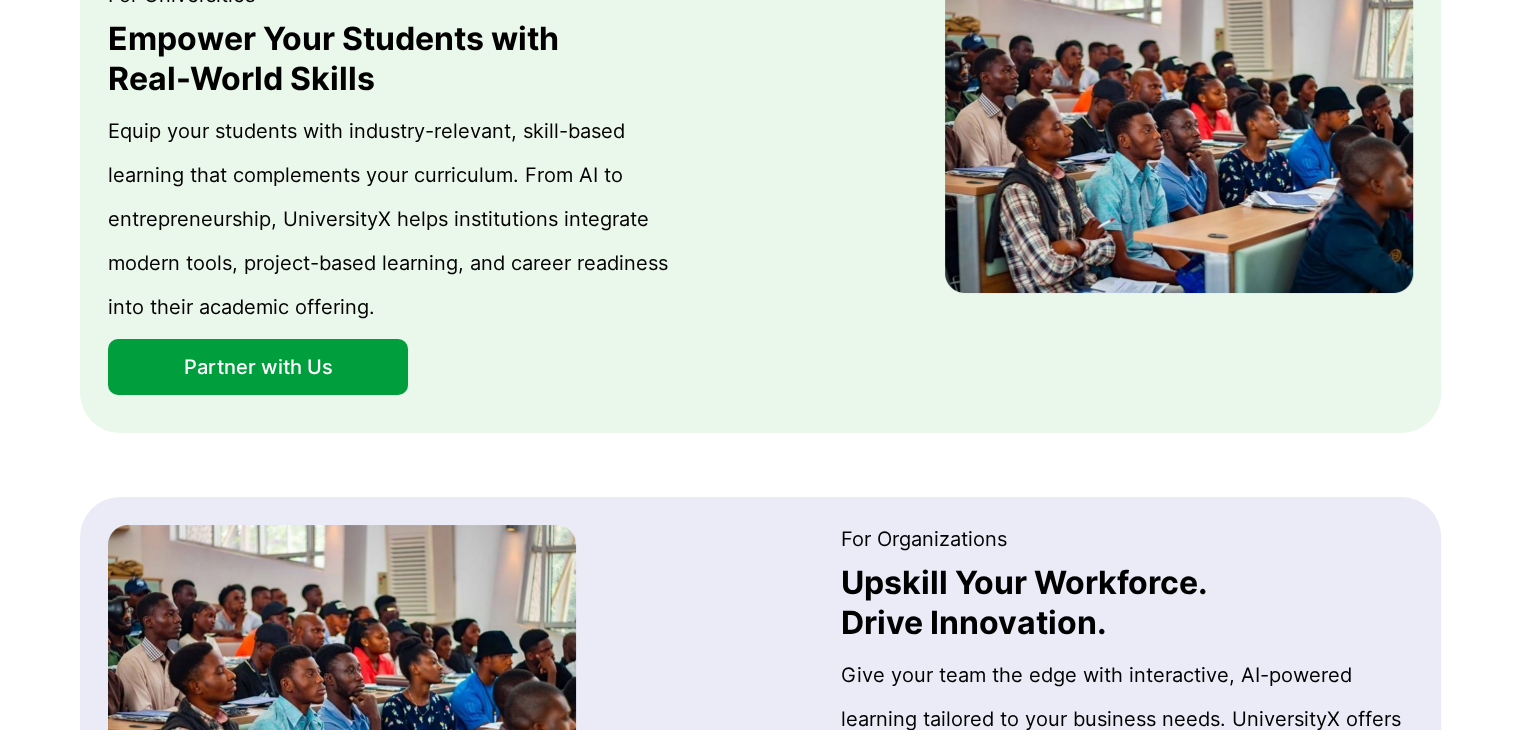 click on "Partner with Us" at bounding box center (258, 367) 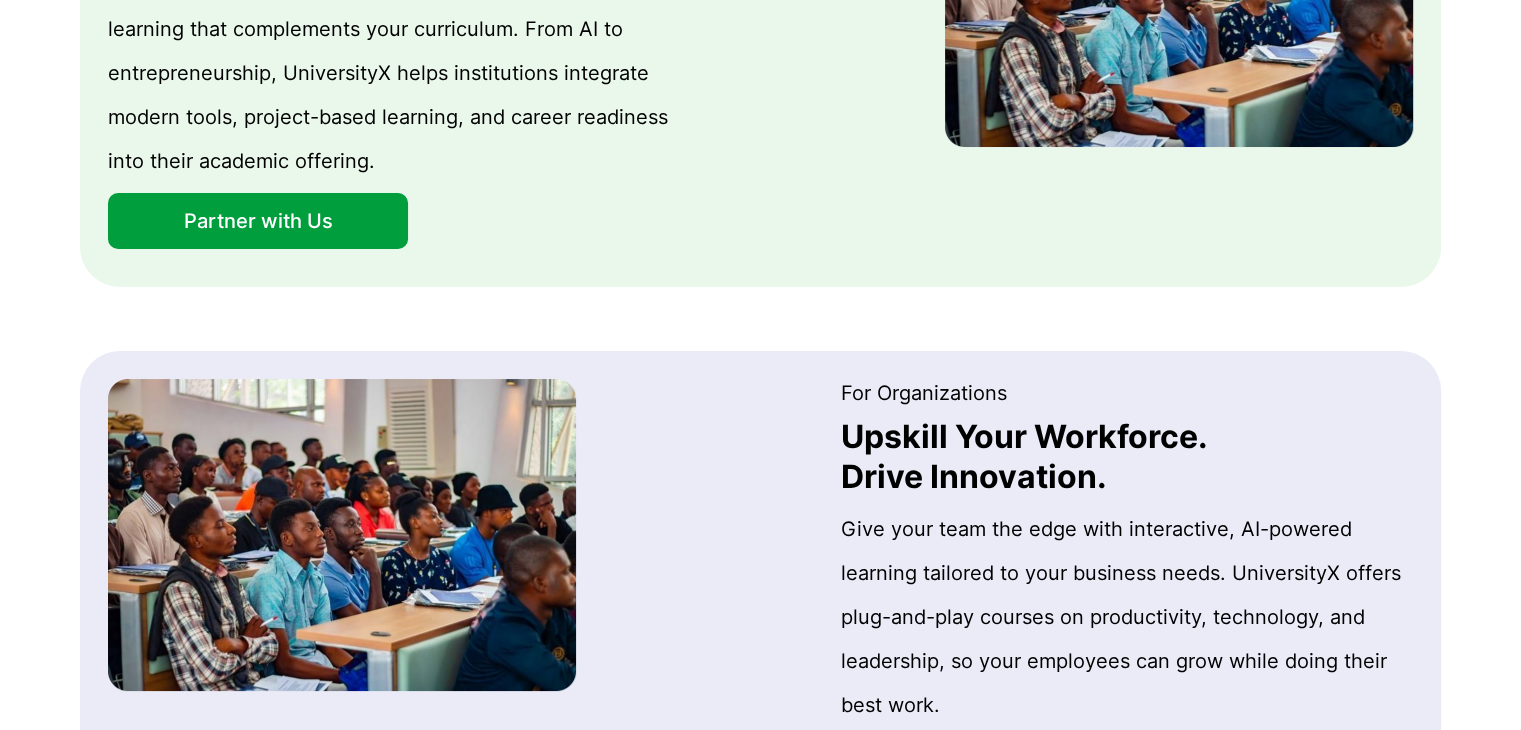 scroll, scrollTop: 2072, scrollLeft: 0, axis: vertical 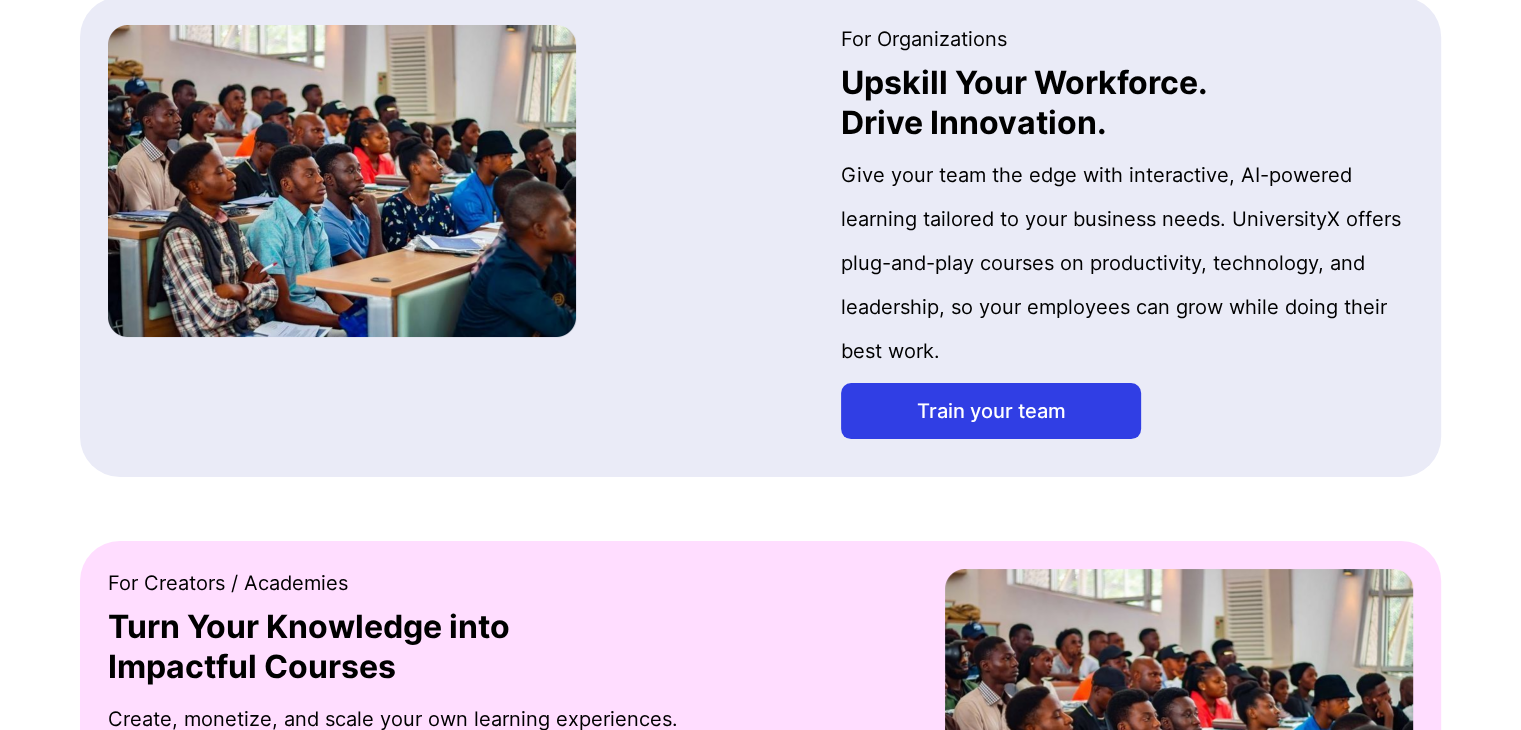 click on "Train your team" at bounding box center [991, 411] 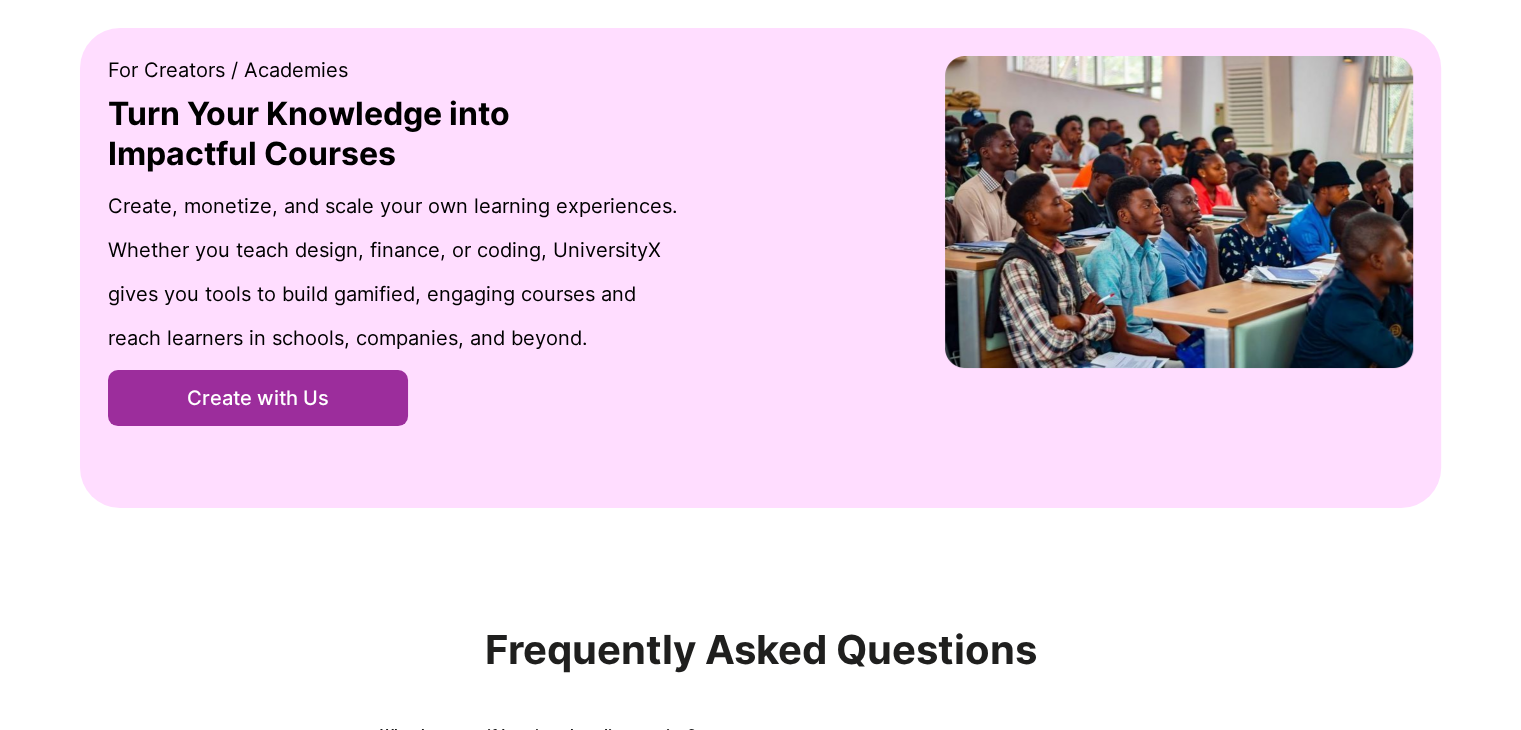 scroll, scrollTop: 2672, scrollLeft: 0, axis: vertical 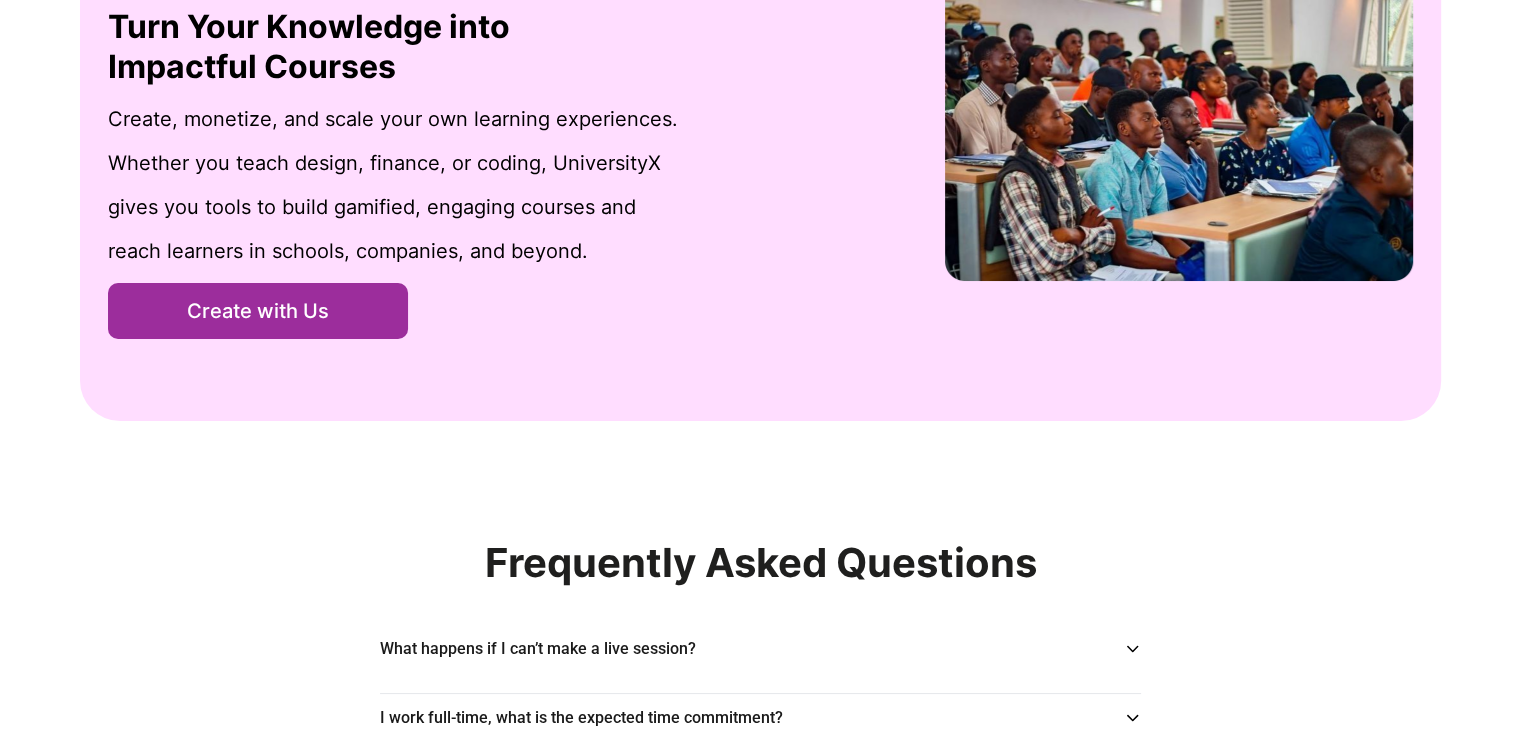 click on "Create with Us" at bounding box center (258, 311) 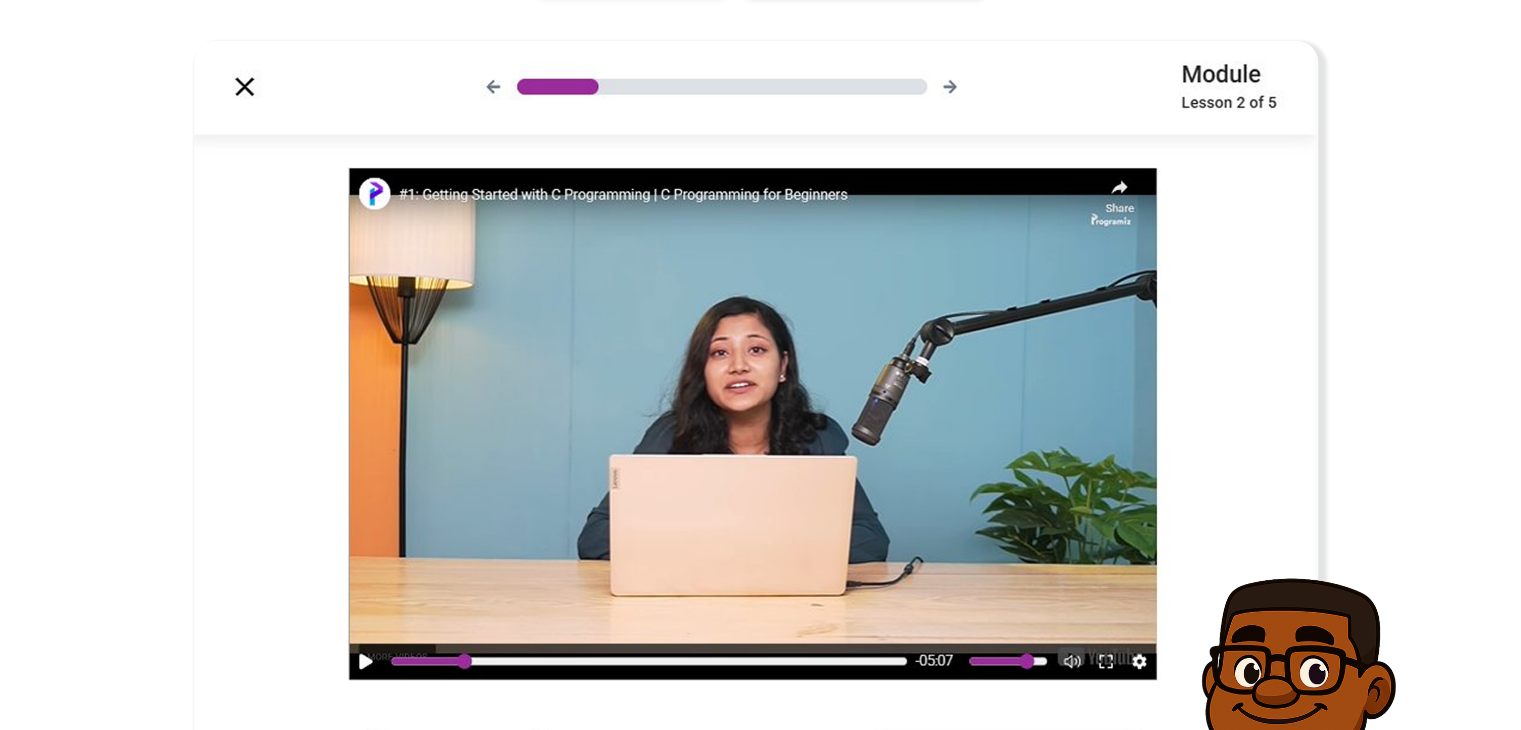 scroll, scrollTop: 172, scrollLeft: 0, axis: vertical 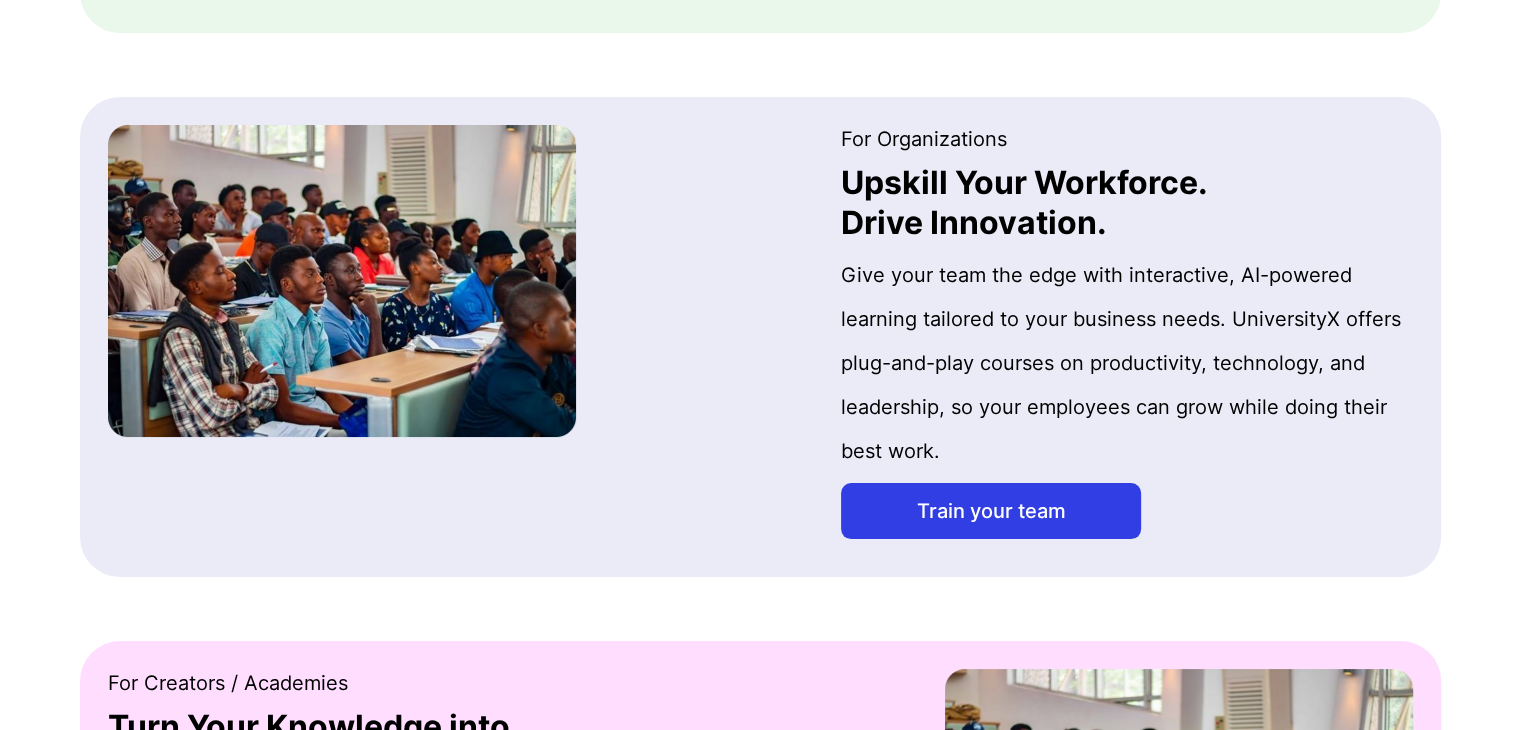 click on "Partner with Us" at bounding box center (258, -33) 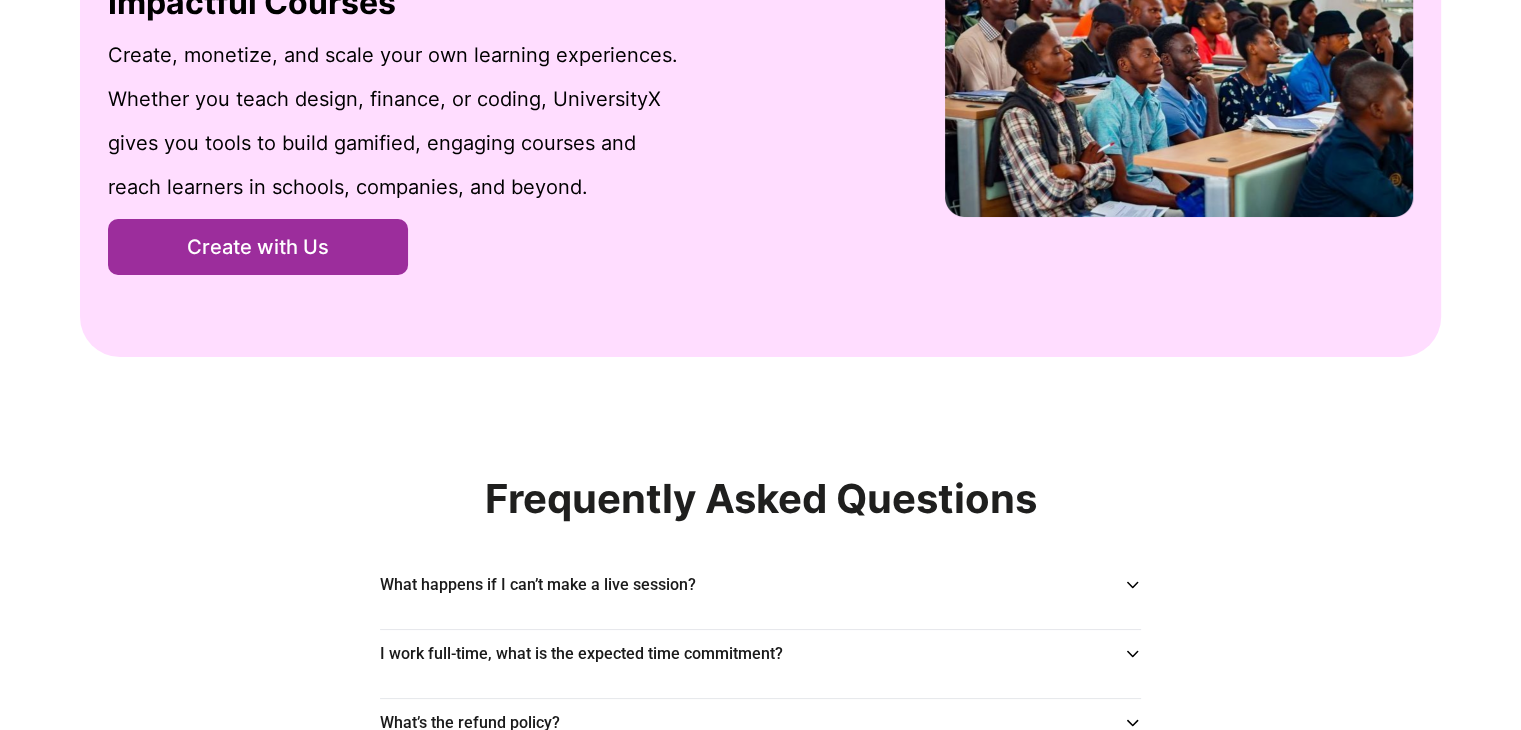 scroll, scrollTop: 2872, scrollLeft: 0, axis: vertical 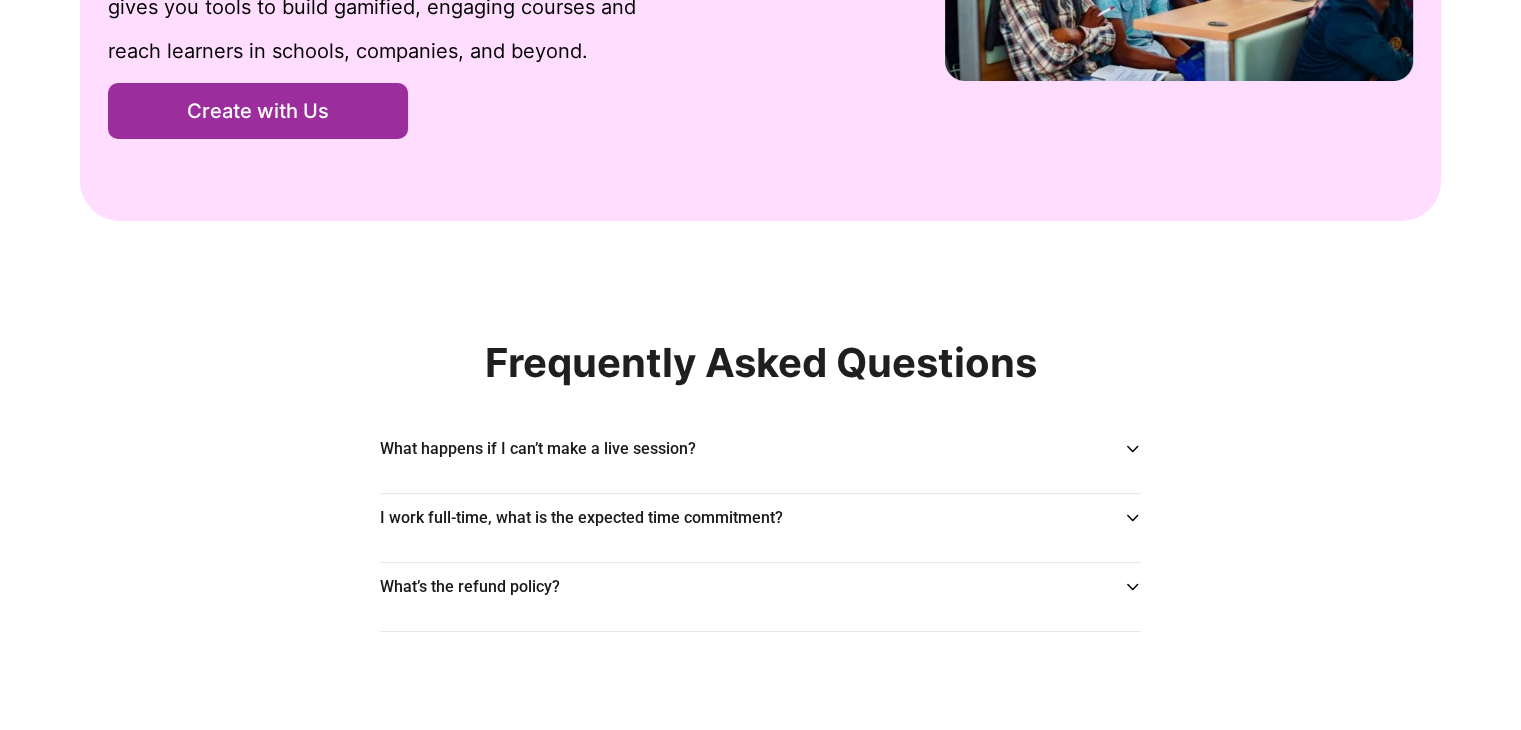 click on "Create with Us" at bounding box center (258, 111) 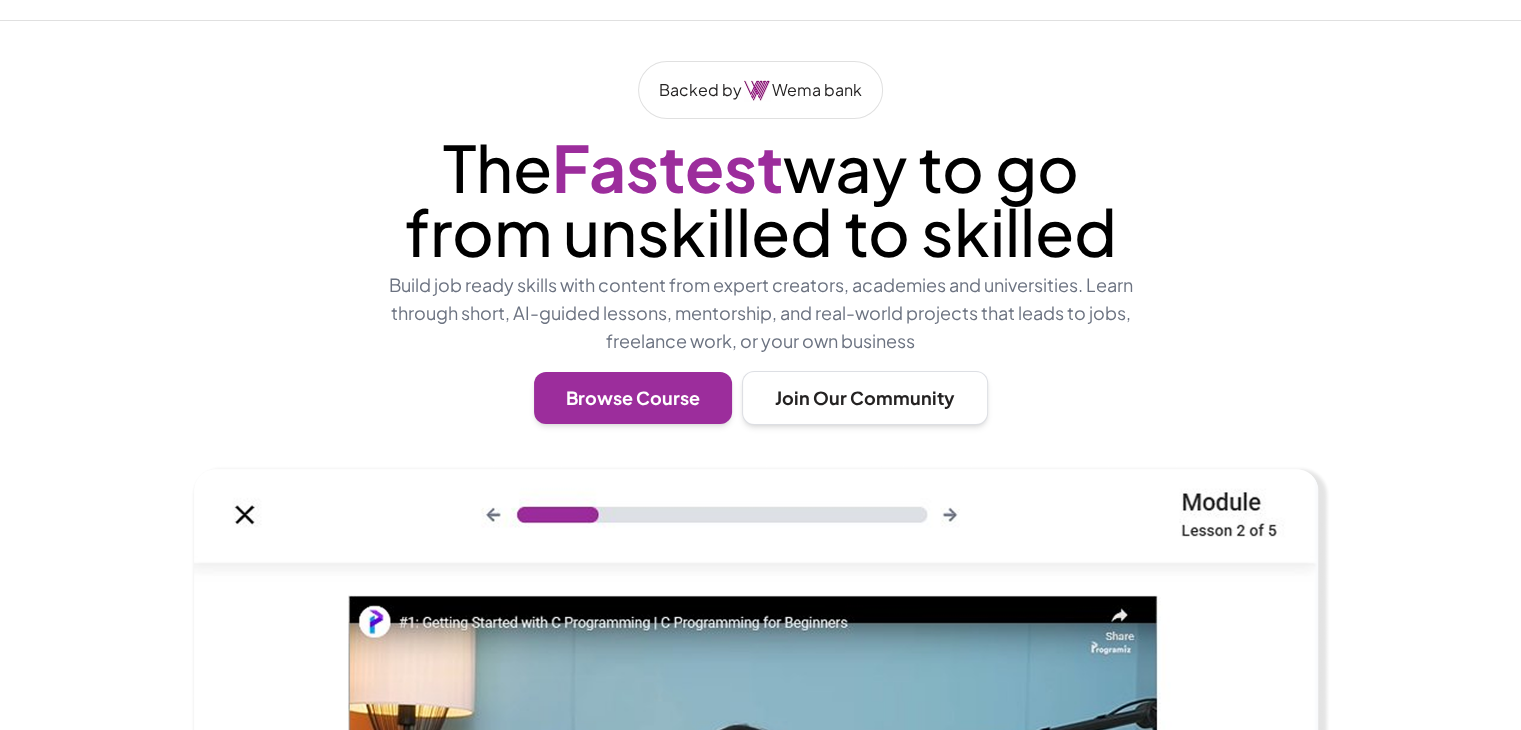 scroll, scrollTop: 0, scrollLeft: 0, axis: both 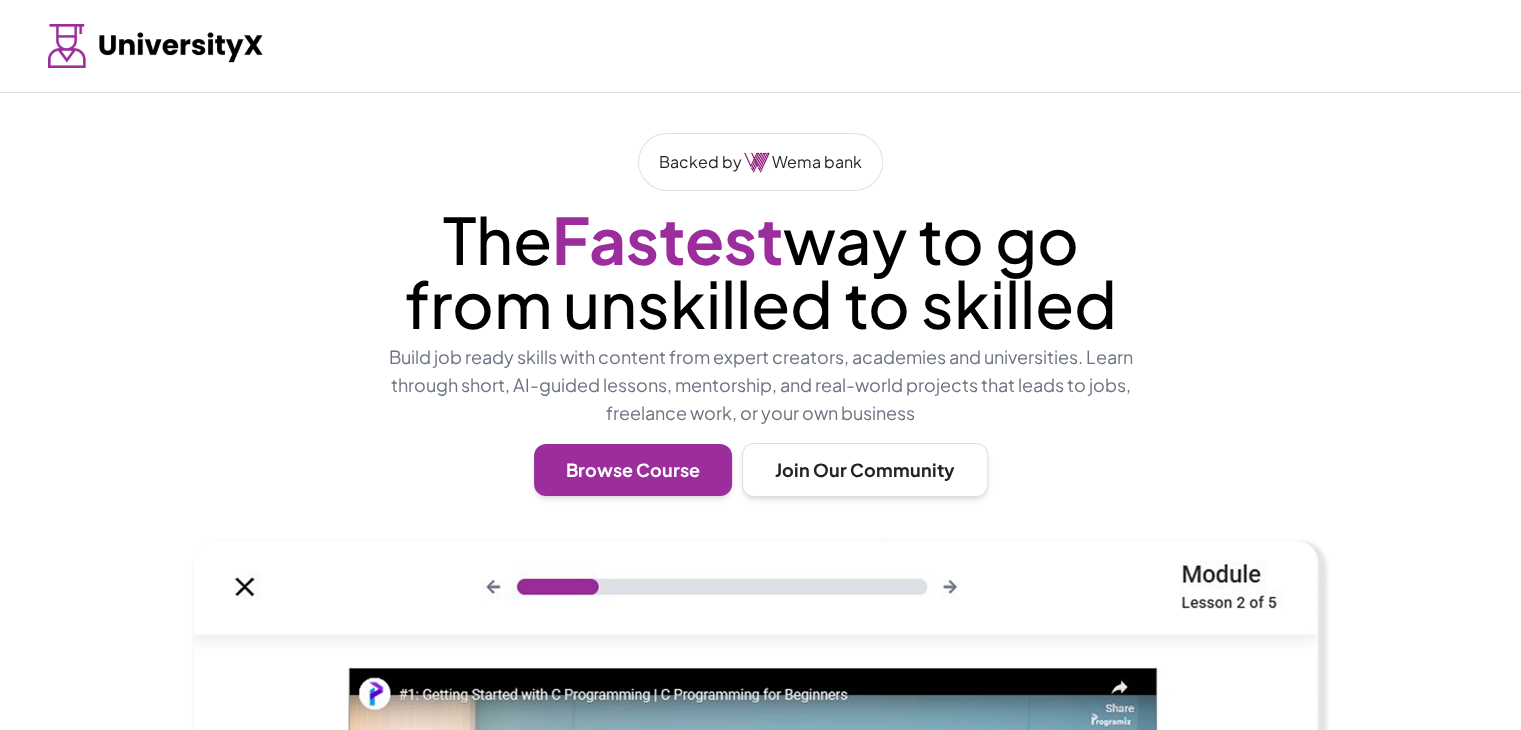click on "Backed by [ORGANIZATION]" at bounding box center [760, 162] 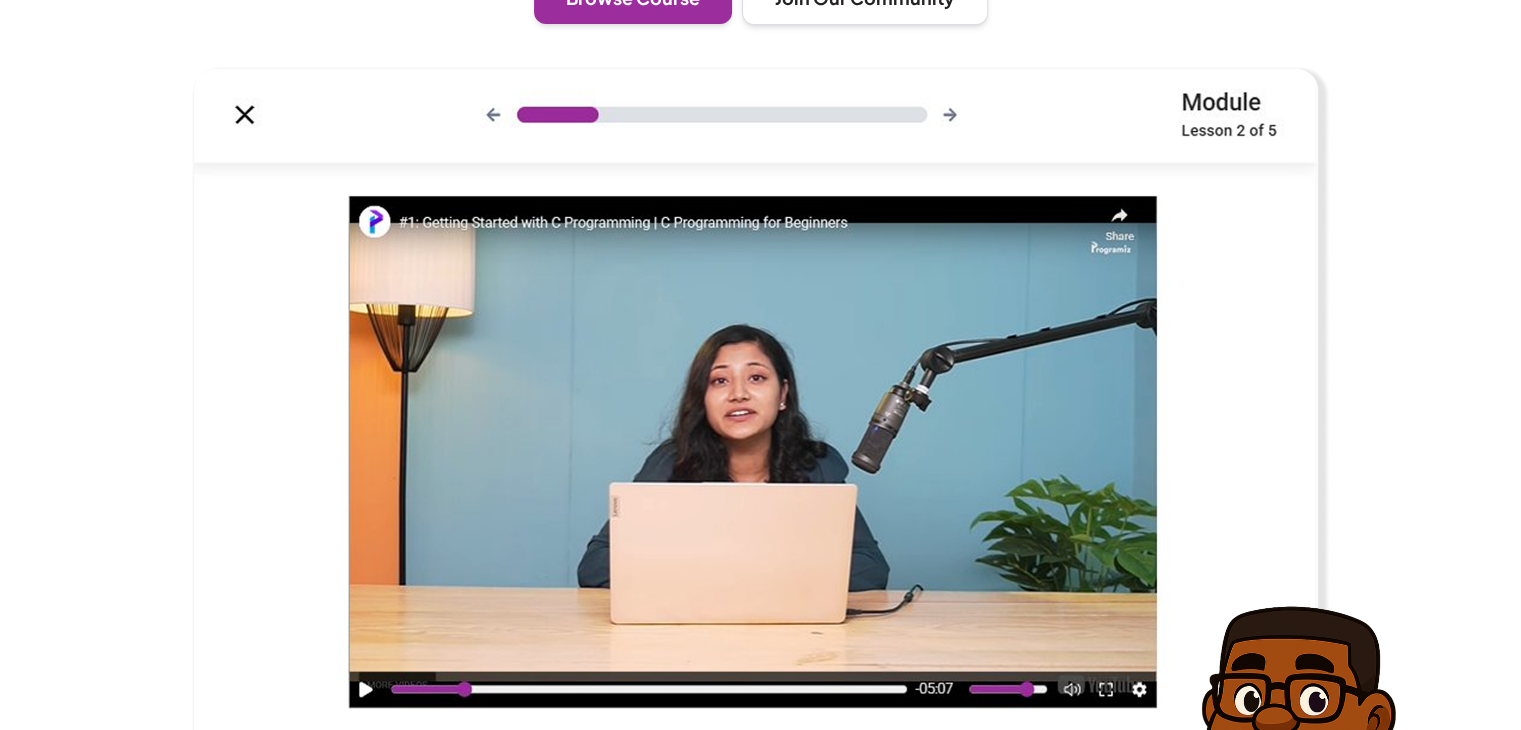 scroll, scrollTop: 500, scrollLeft: 0, axis: vertical 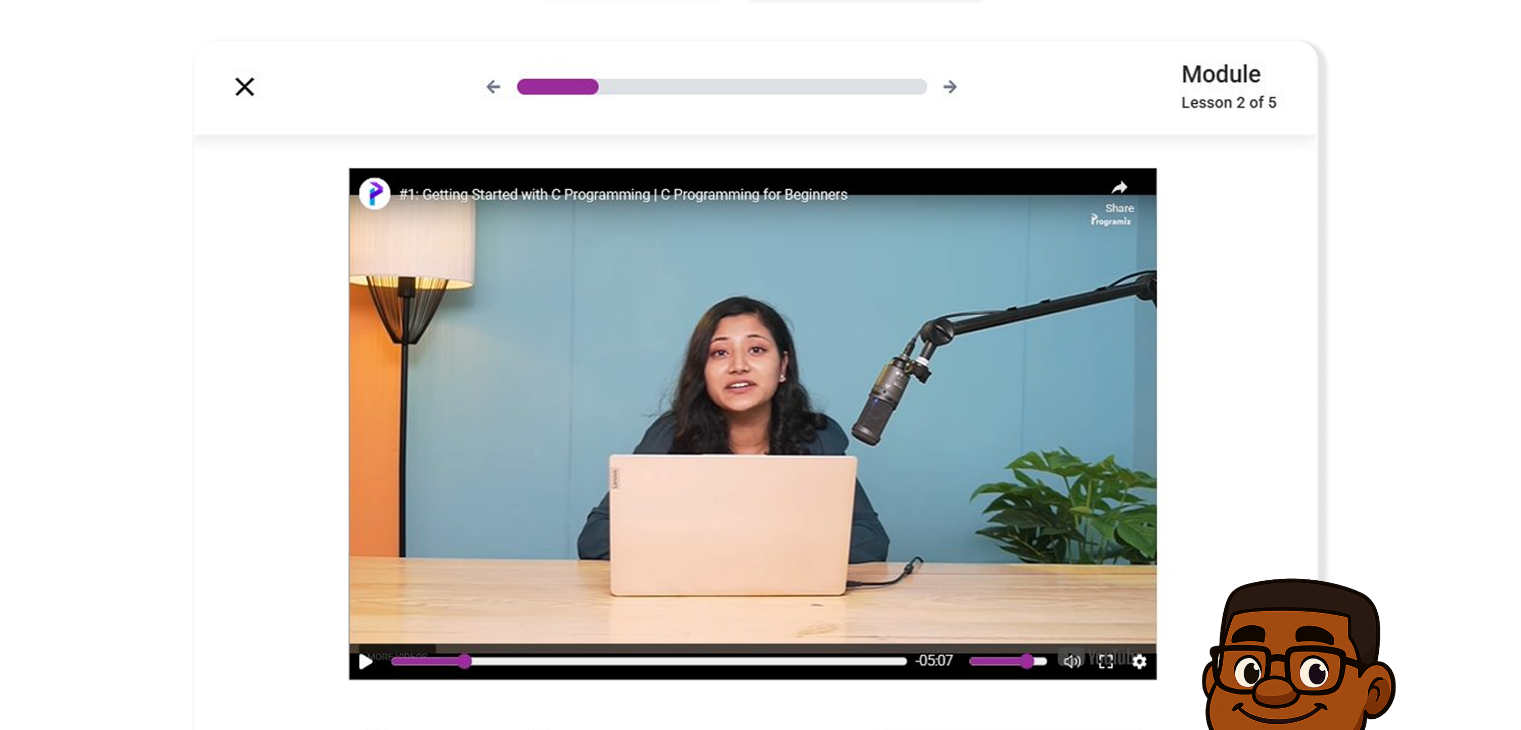 click on "Browse Course" at bounding box center (633, -32) 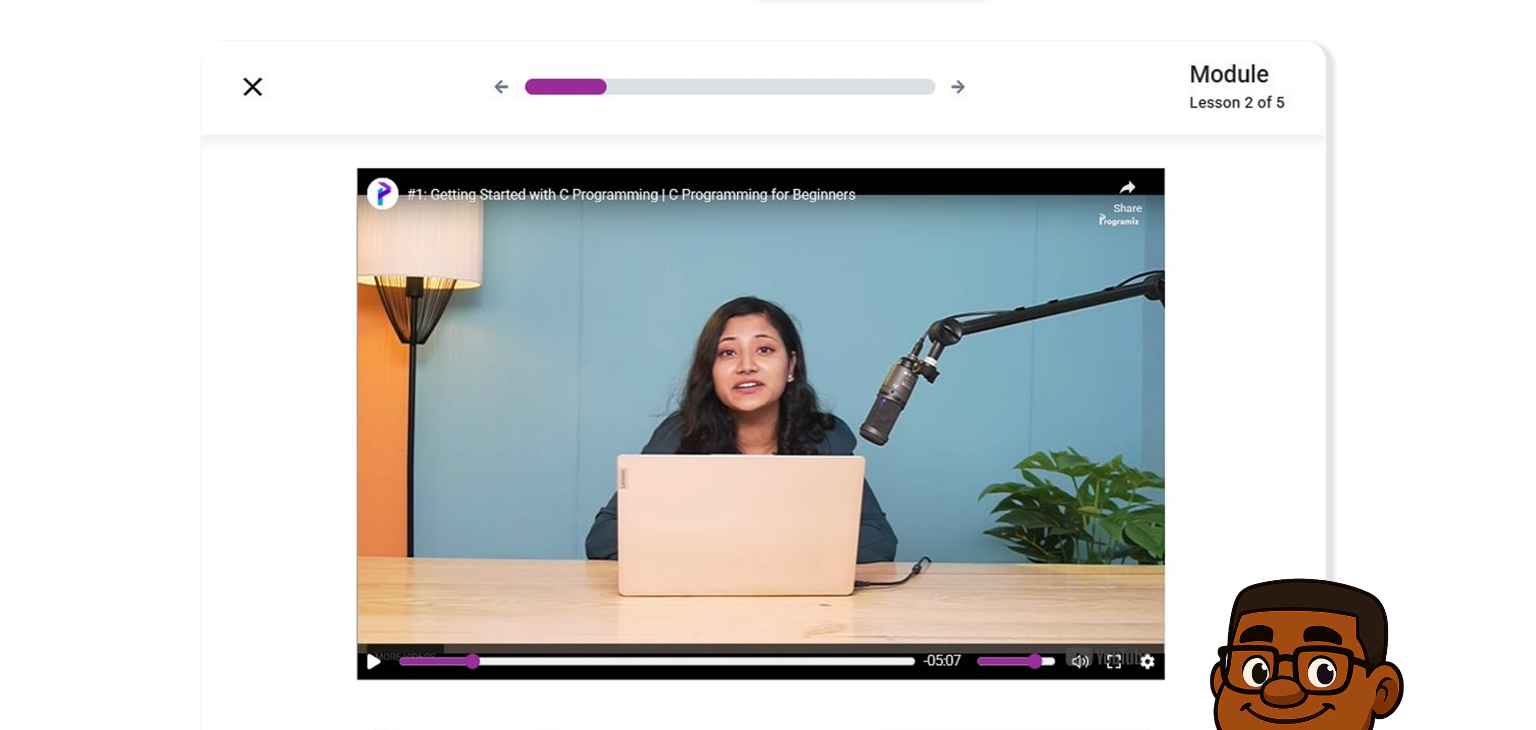 scroll, scrollTop: 0, scrollLeft: 0, axis: both 